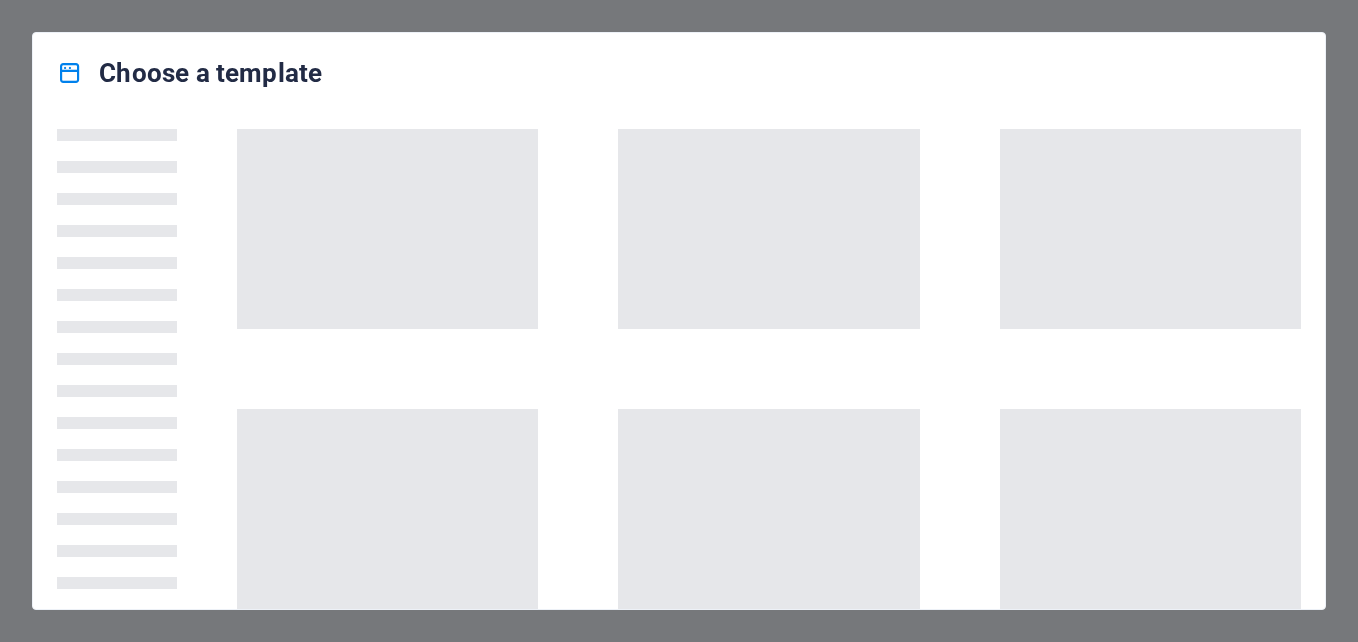 scroll, scrollTop: 0, scrollLeft: 0, axis: both 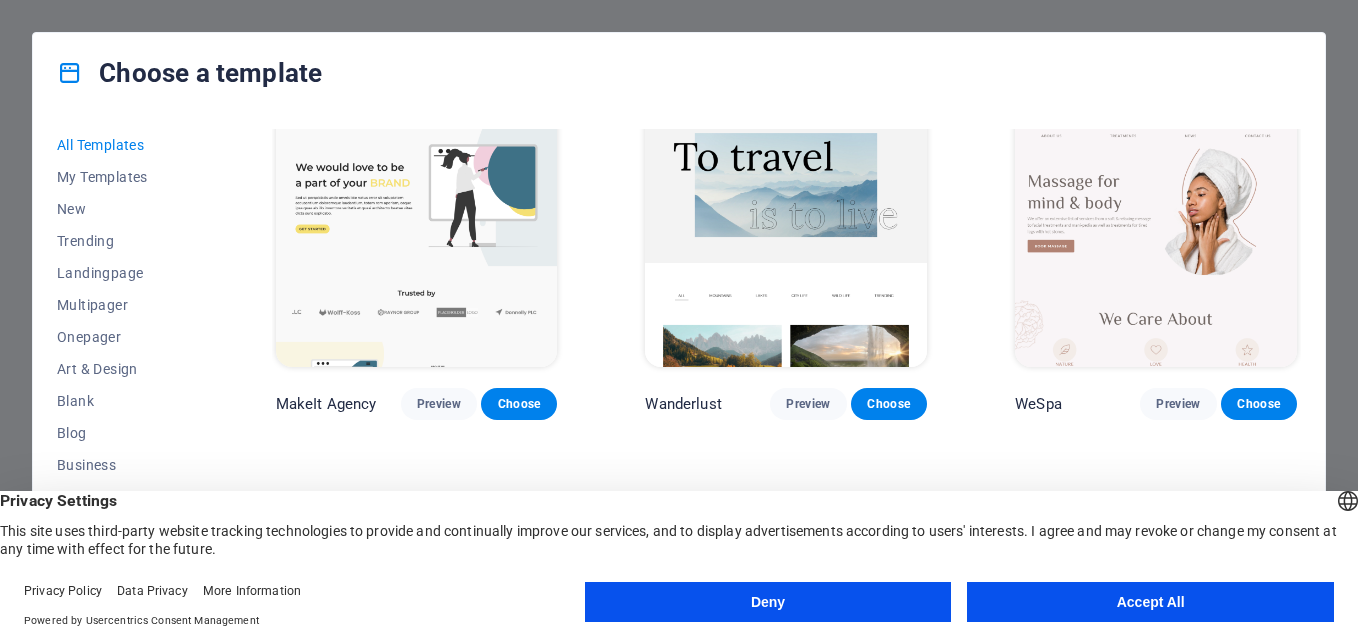click at bounding box center [786, 237] 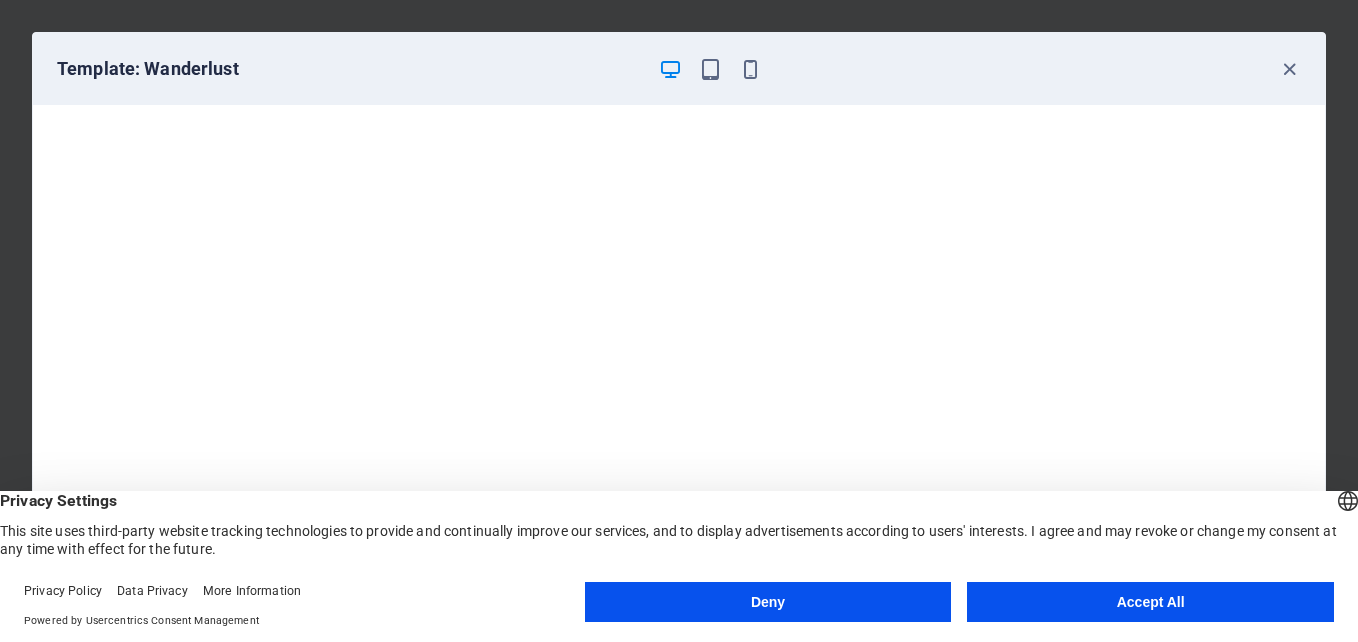 scroll, scrollTop: 5, scrollLeft: 0, axis: vertical 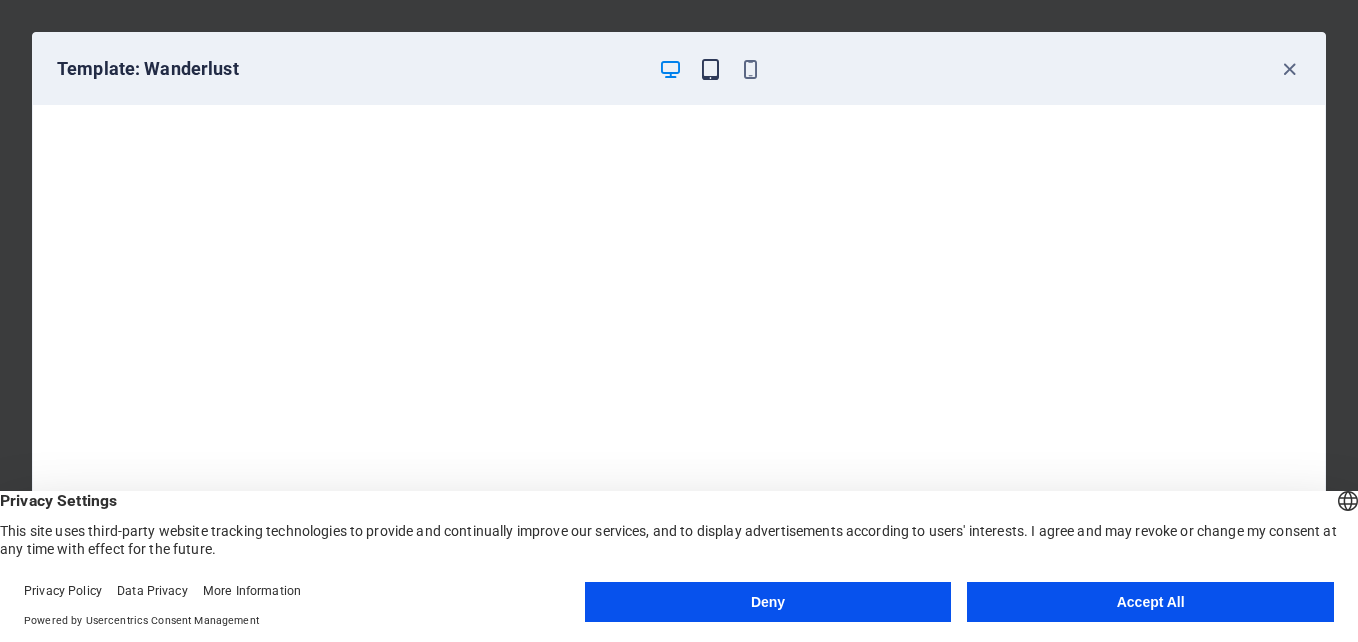 click at bounding box center (710, 69) 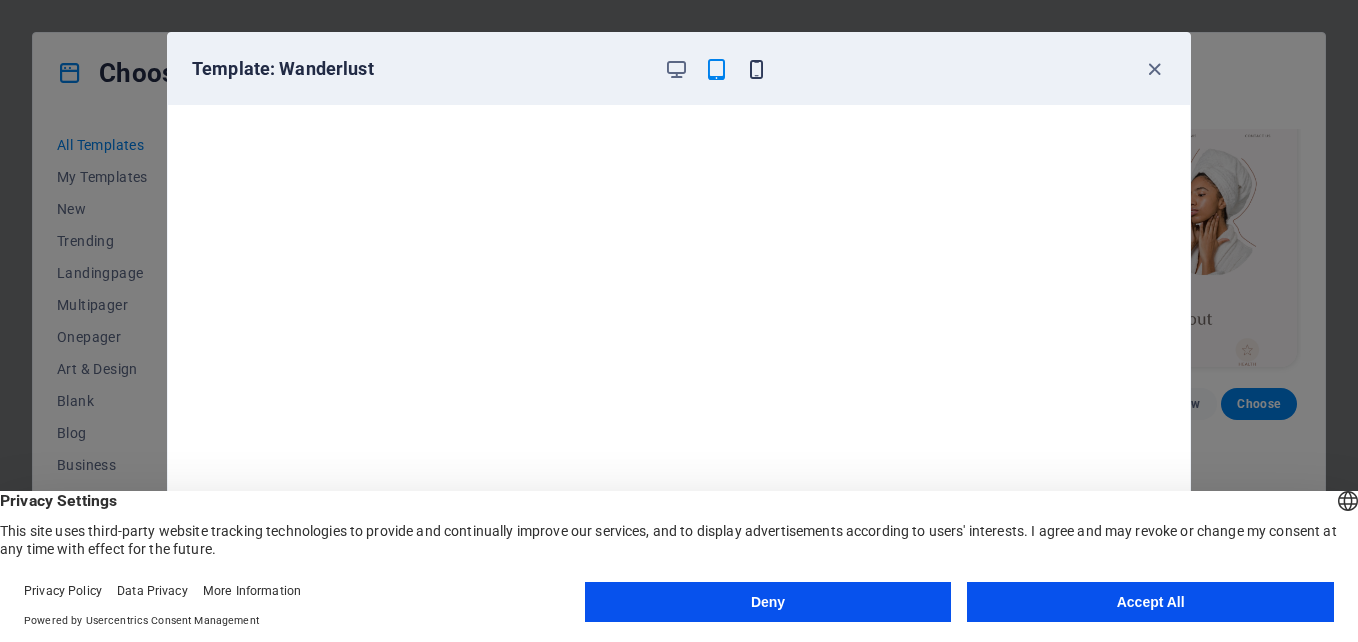 click at bounding box center (756, 69) 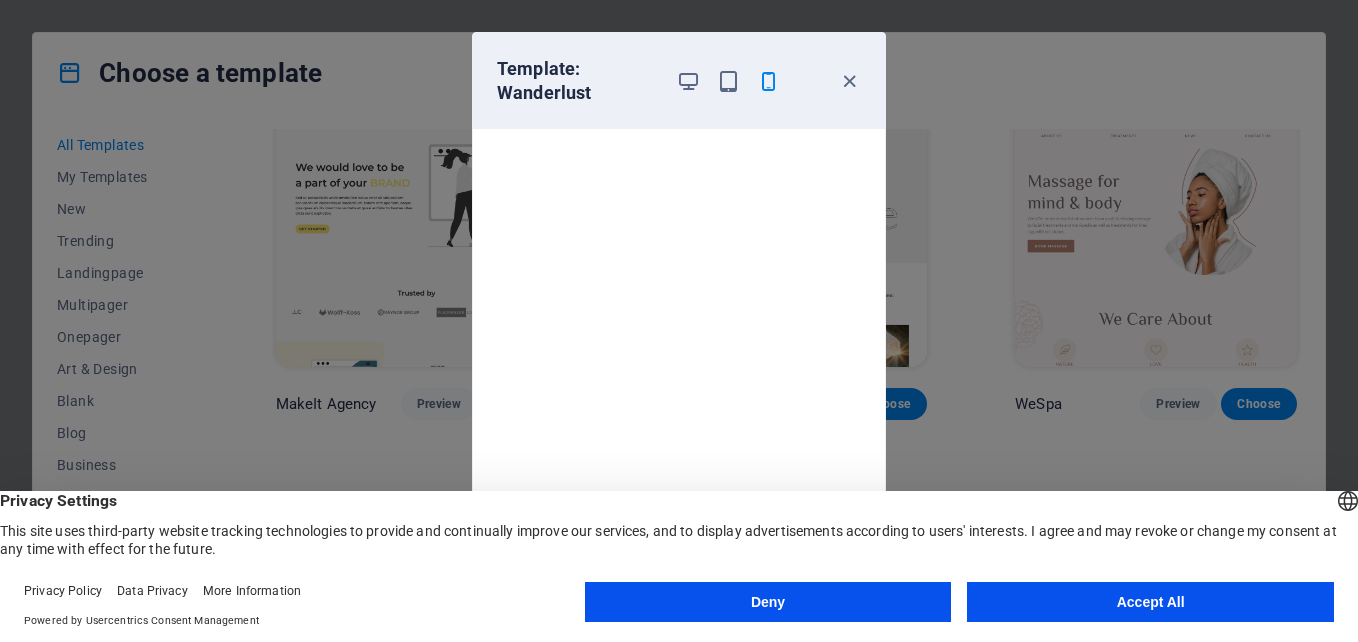 scroll, scrollTop: 0, scrollLeft: 0, axis: both 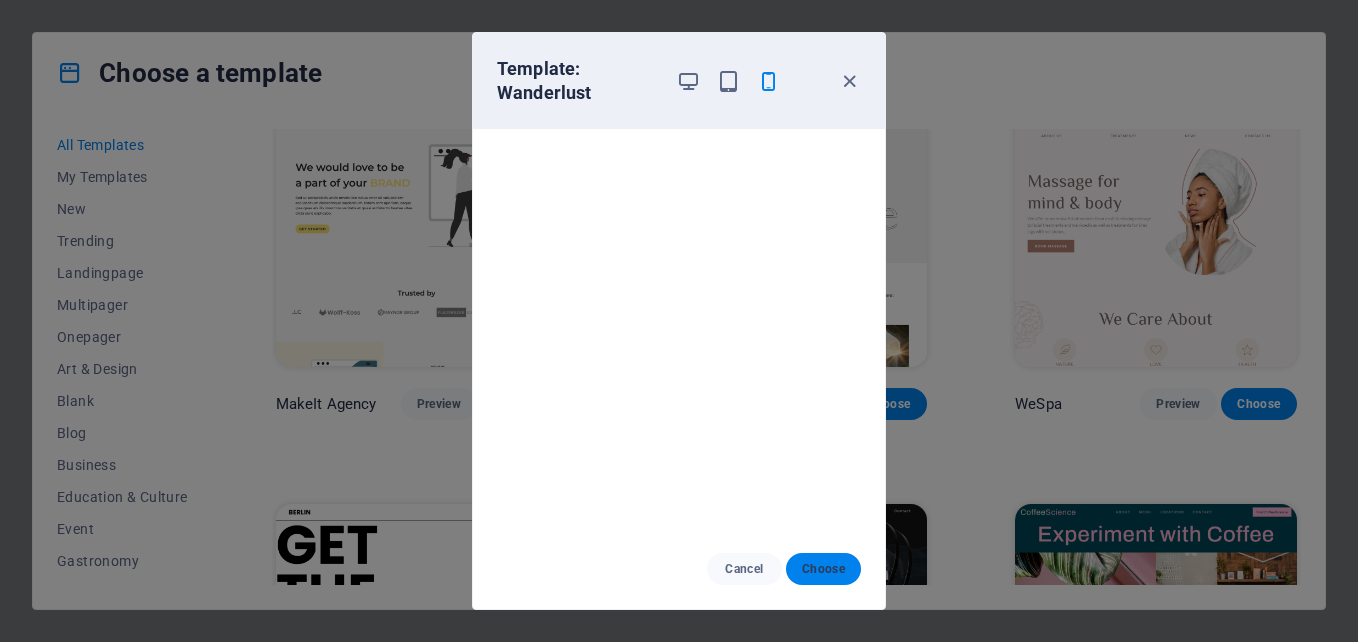 click on "Choose" at bounding box center [823, 569] 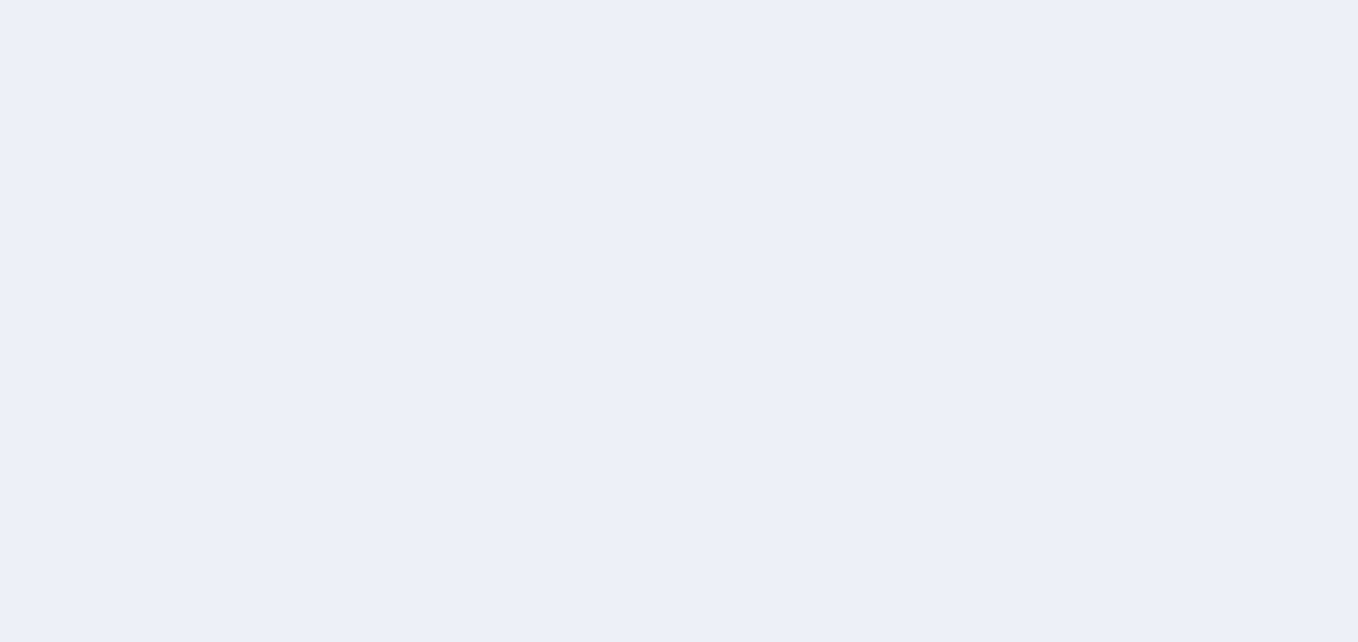 scroll, scrollTop: 0, scrollLeft: 0, axis: both 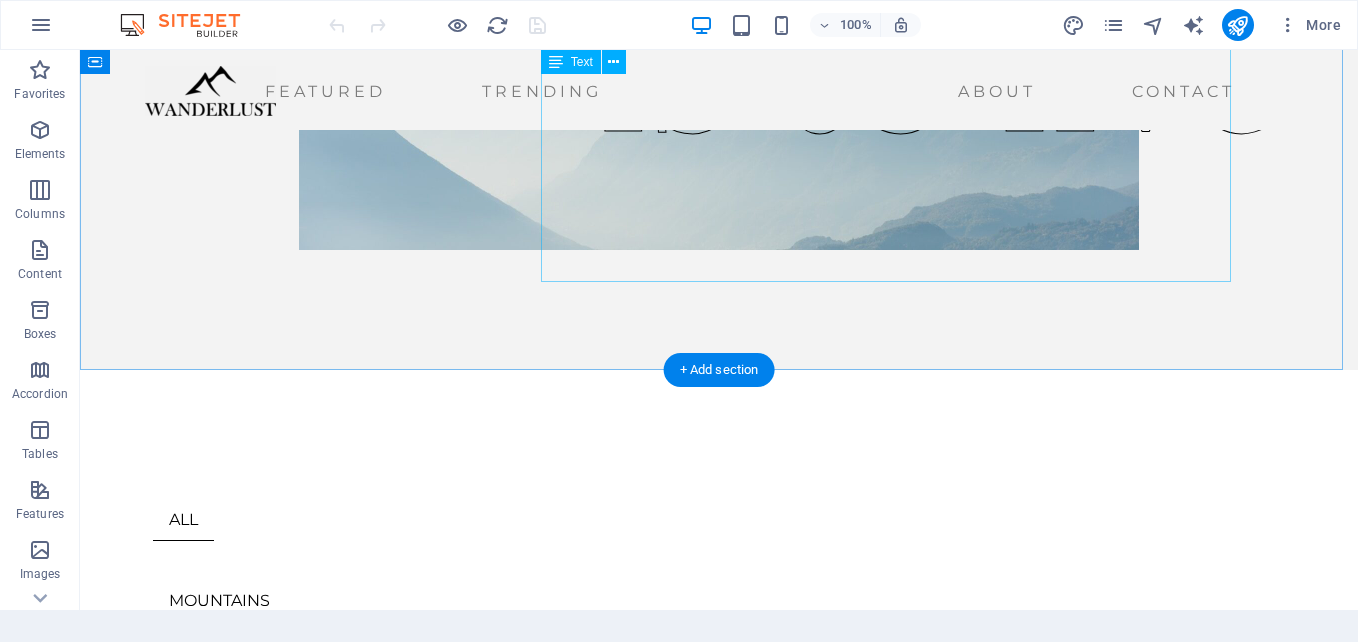 click on "is to live" at bounding box center (942, 66) 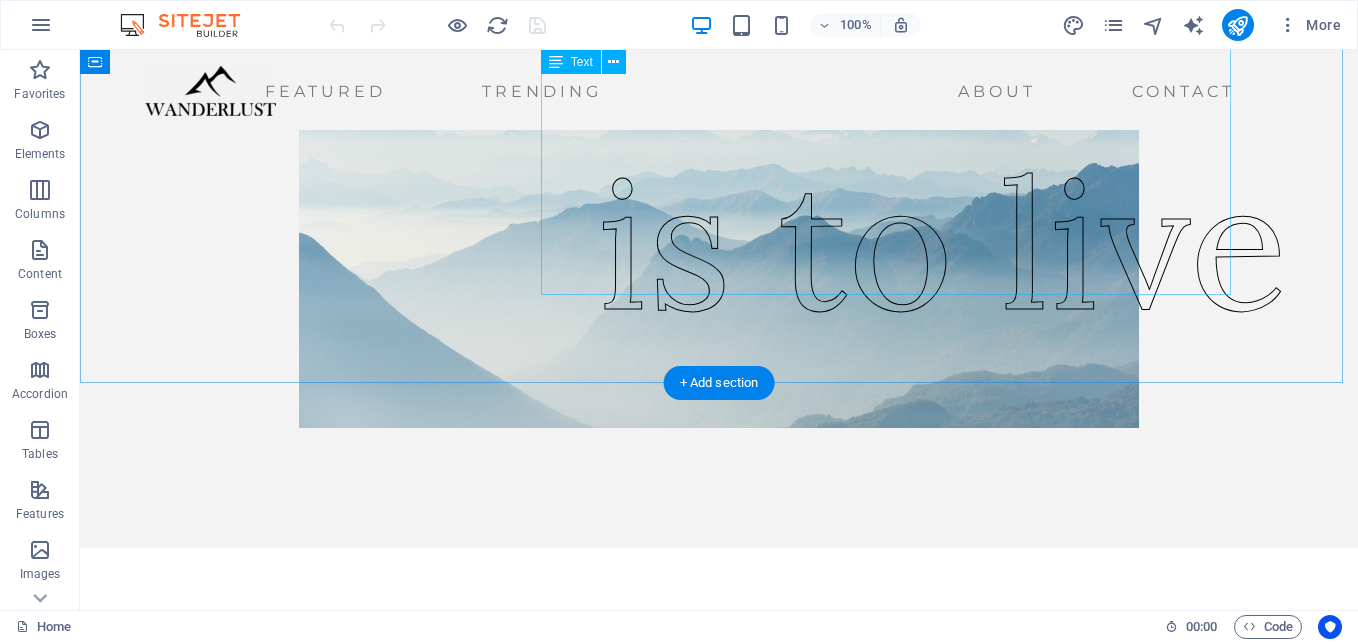 scroll, scrollTop: 100, scrollLeft: 0, axis: vertical 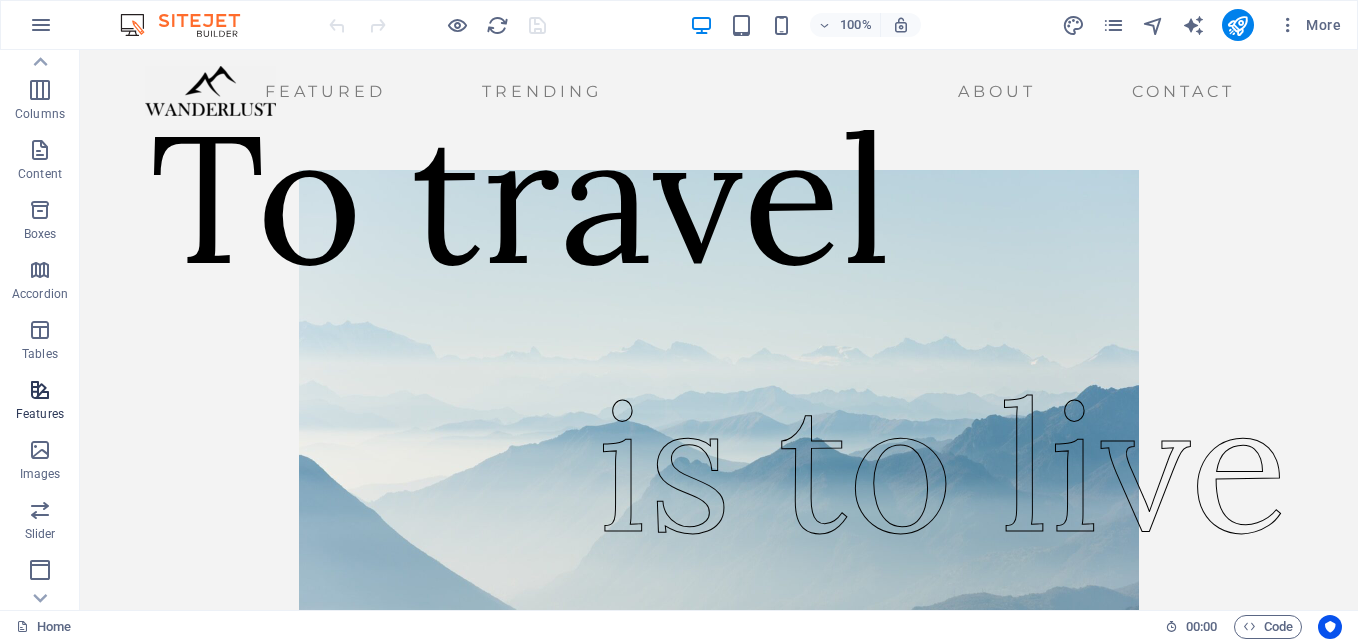 click at bounding box center (40, 390) 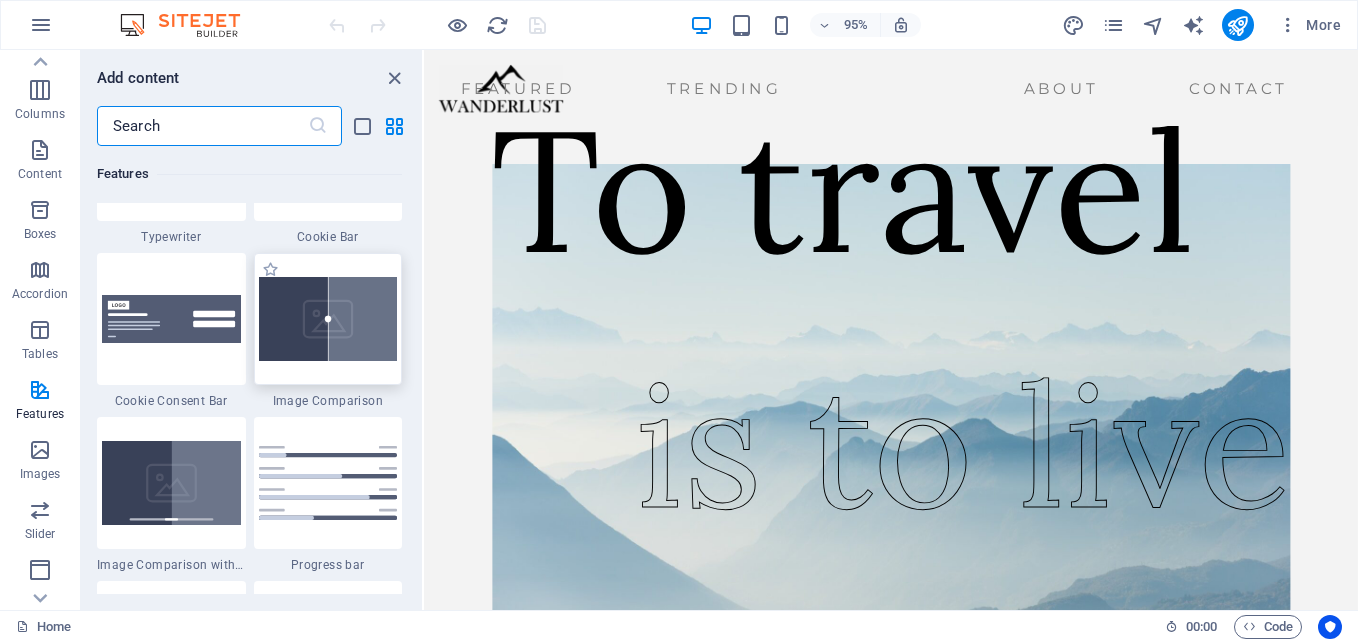 scroll, scrollTop: 8195, scrollLeft: 0, axis: vertical 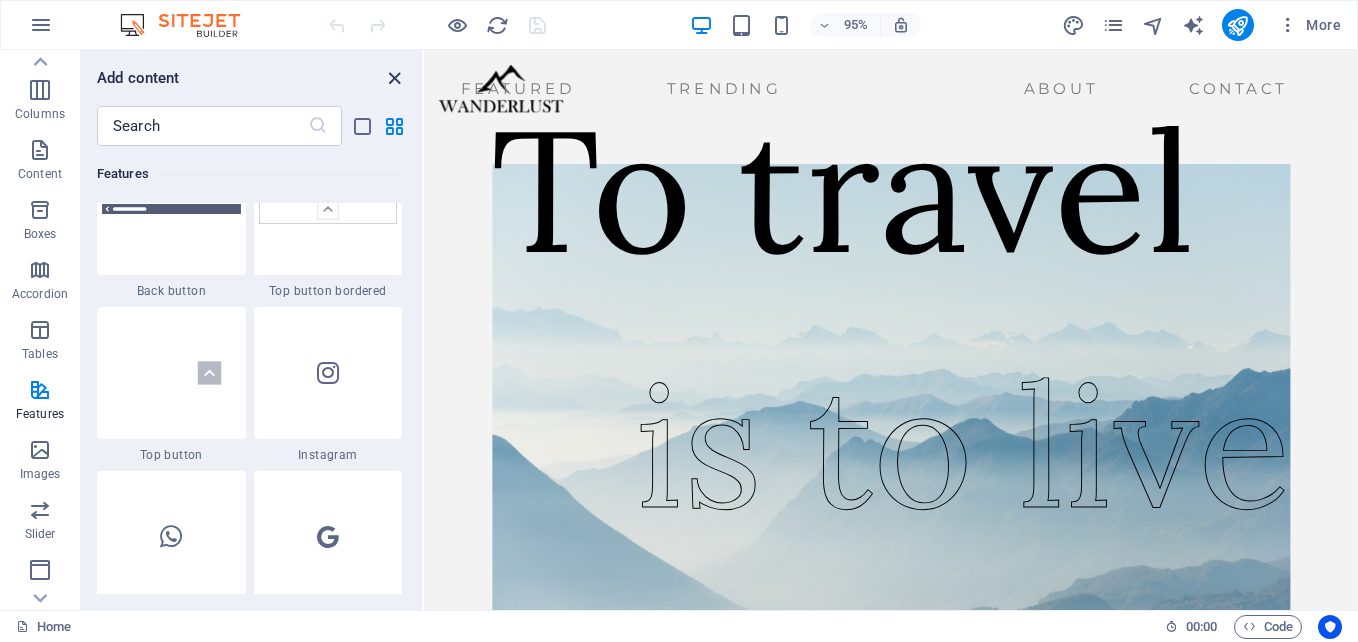 click at bounding box center [394, 78] 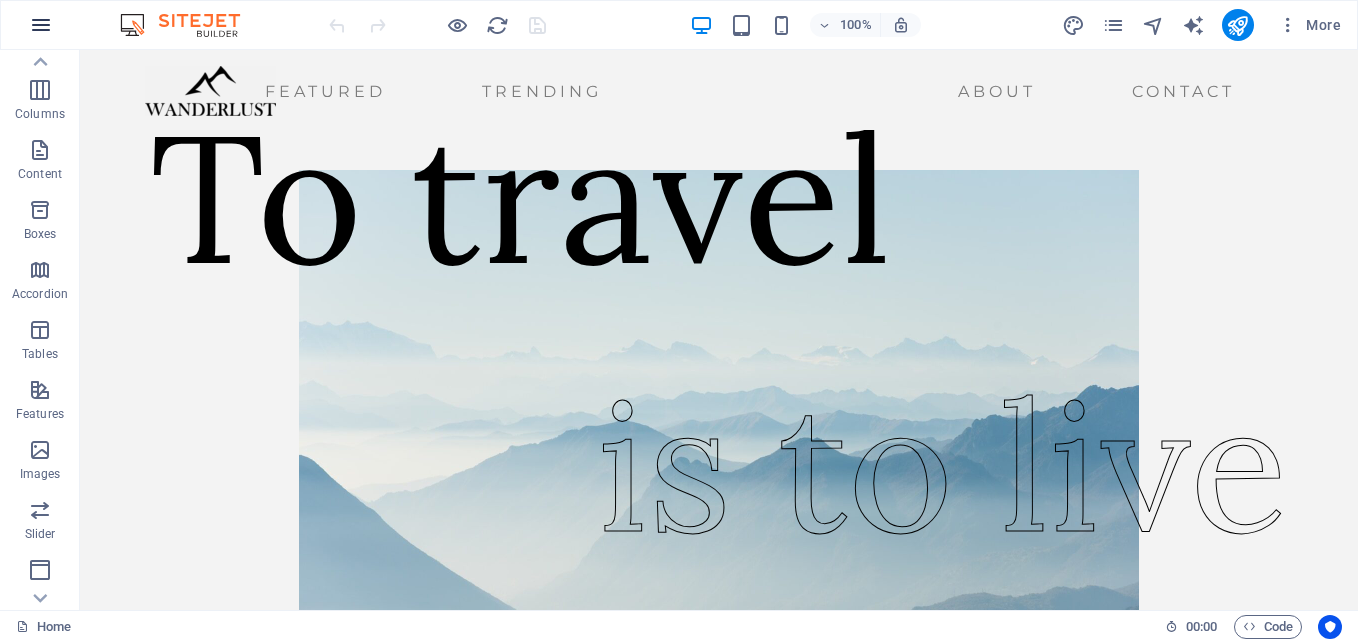 click at bounding box center [41, 25] 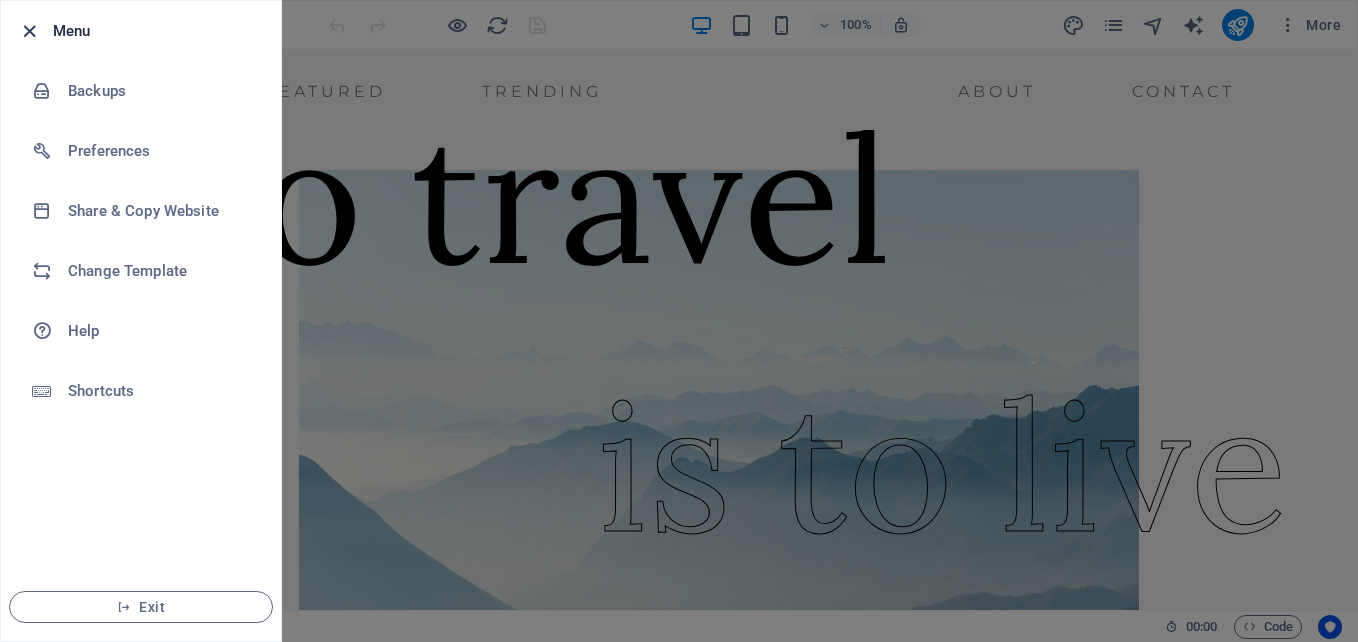 click at bounding box center (29, 31) 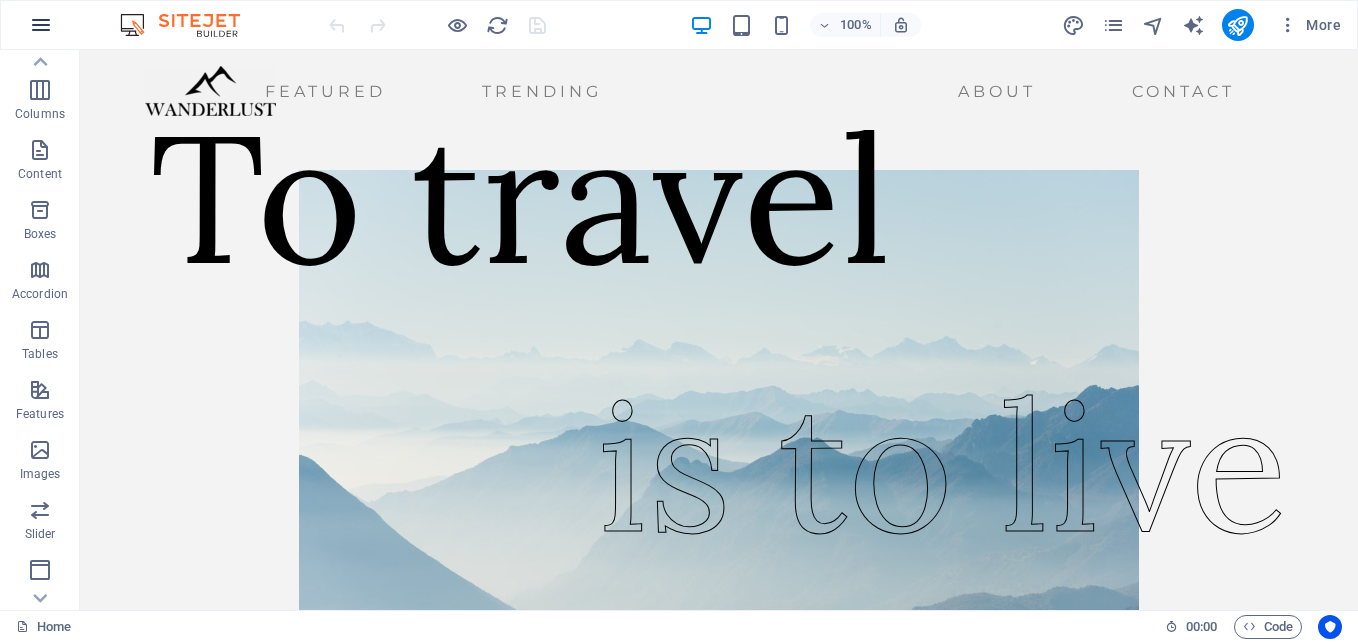 click at bounding box center [41, 25] 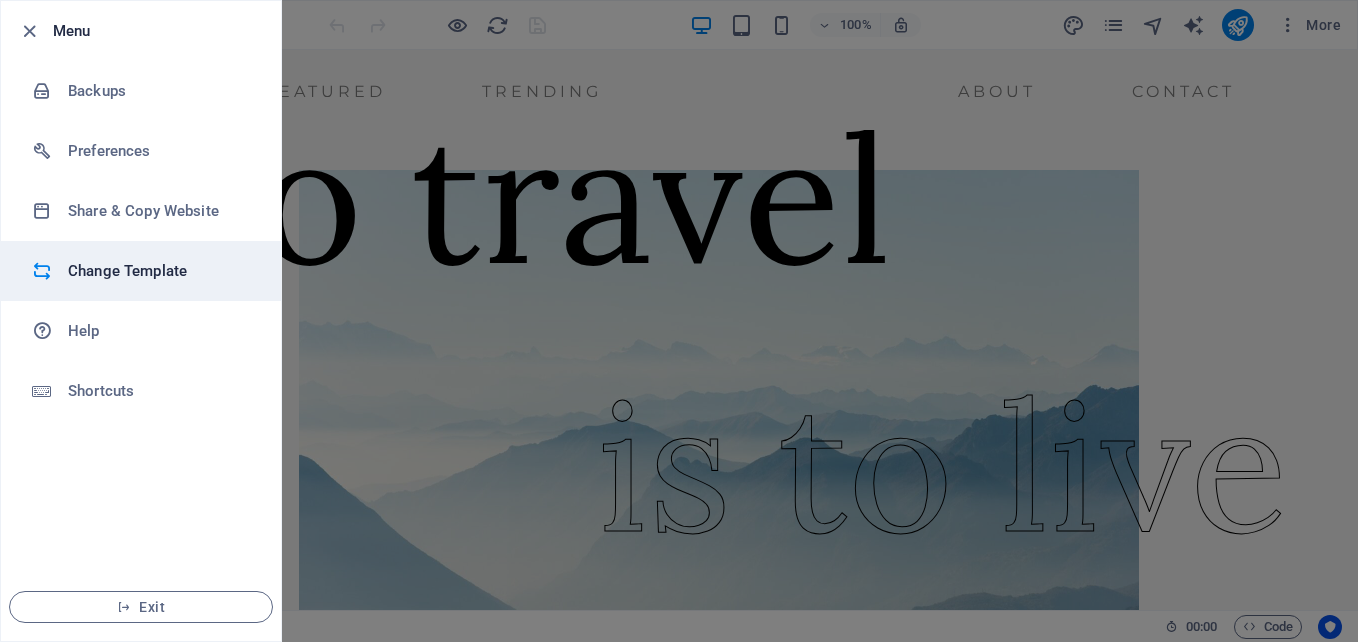 click on "Change Template" at bounding box center (160, 271) 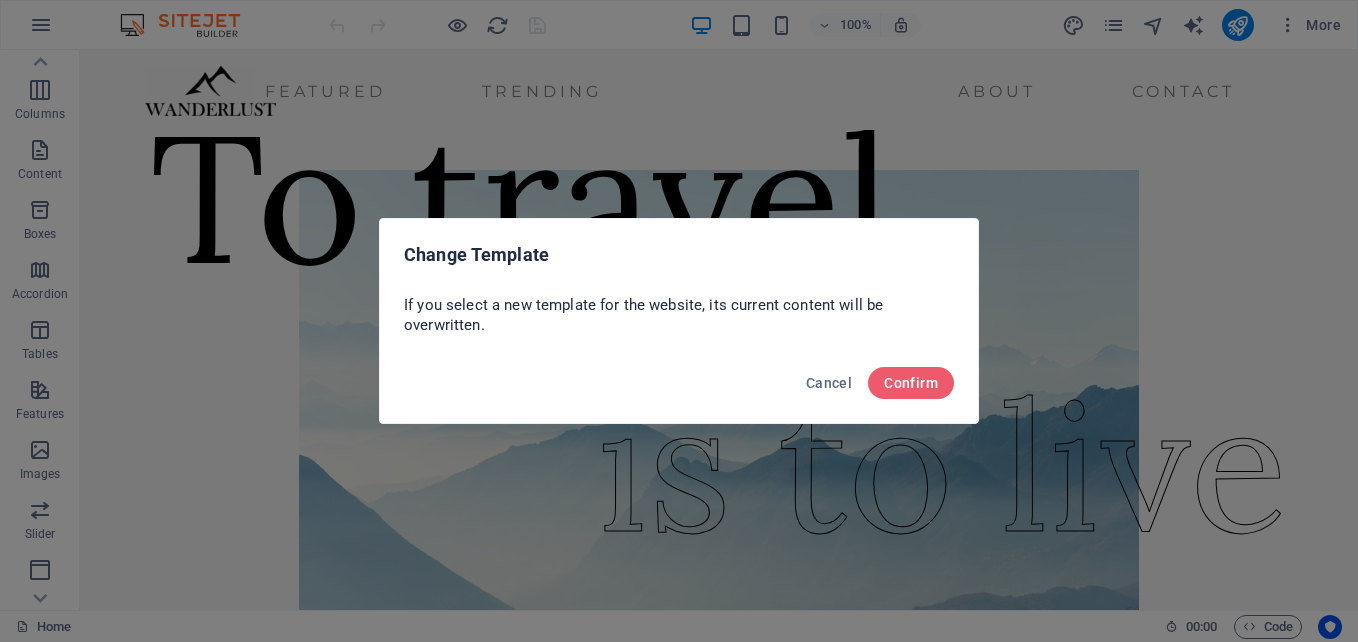 click on "Cancel Confirm" at bounding box center (679, 389) 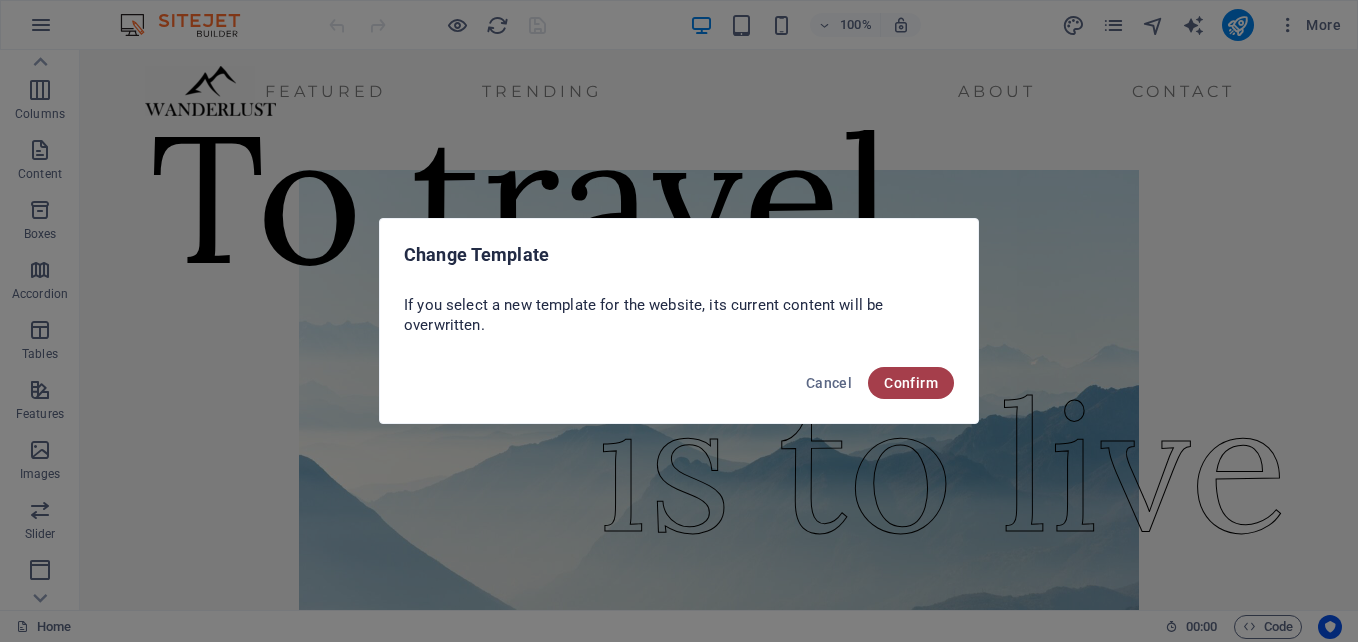 click on "Confirm" at bounding box center (911, 383) 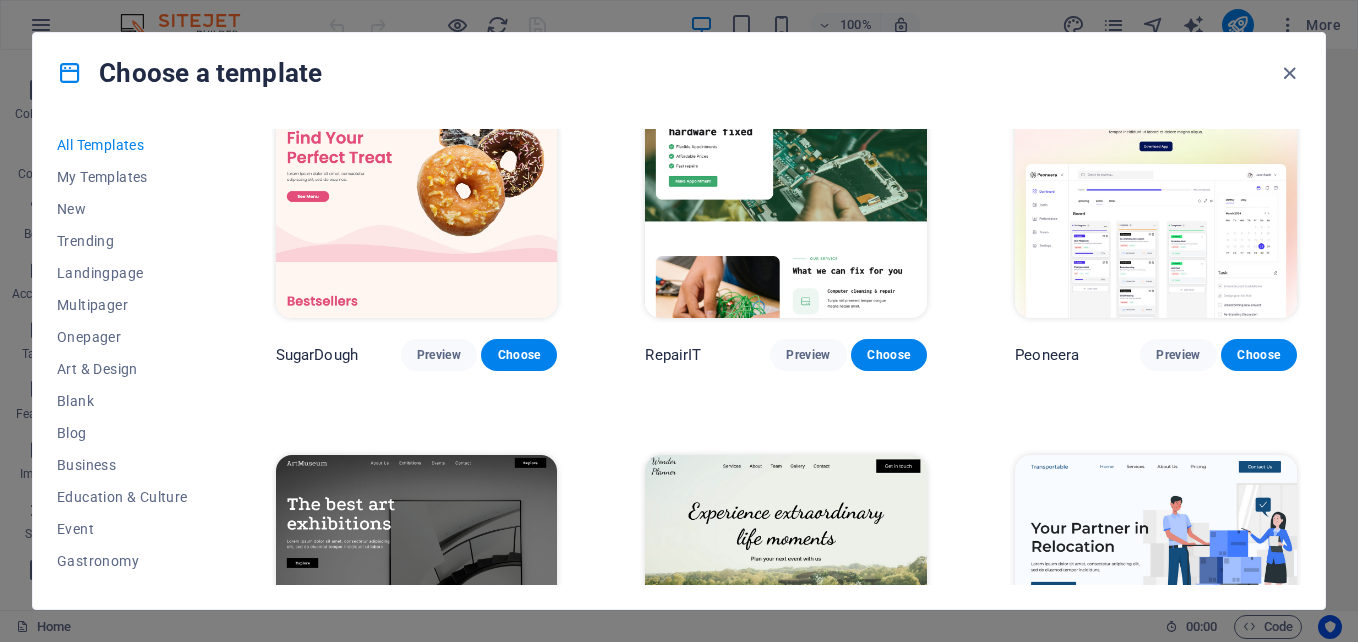 scroll, scrollTop: 76, scrollLeft: 0, axis: vertical 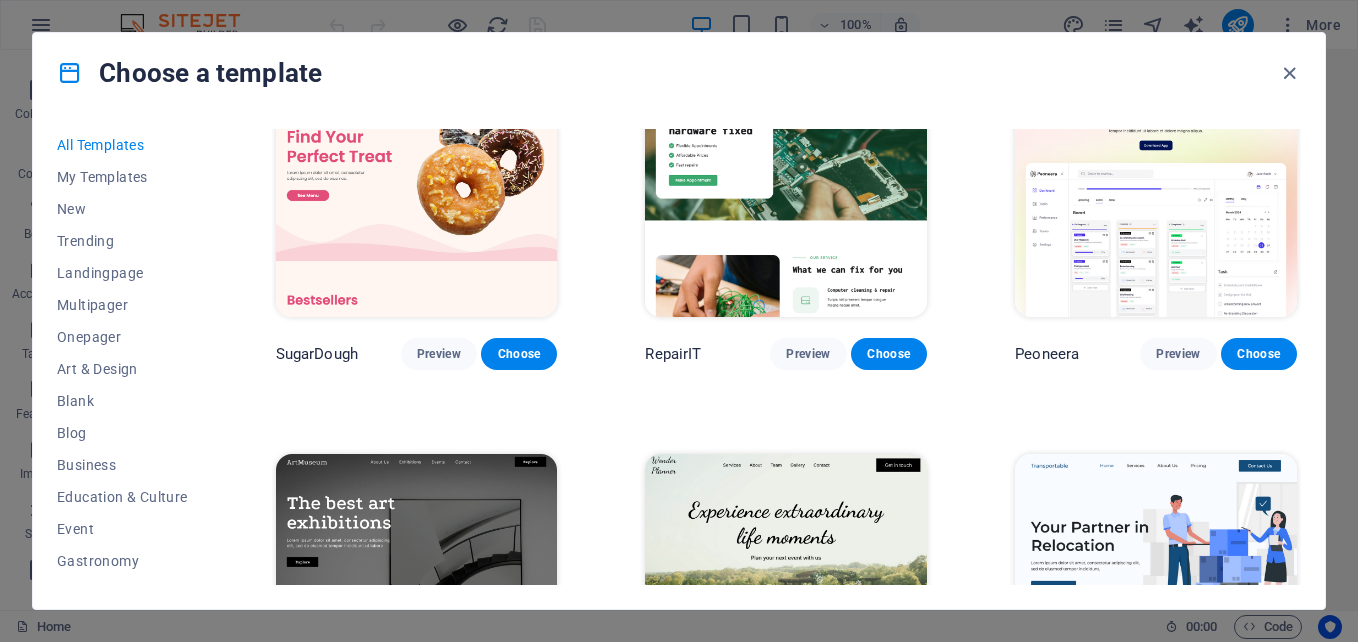 click at bounding box center [786, 187] 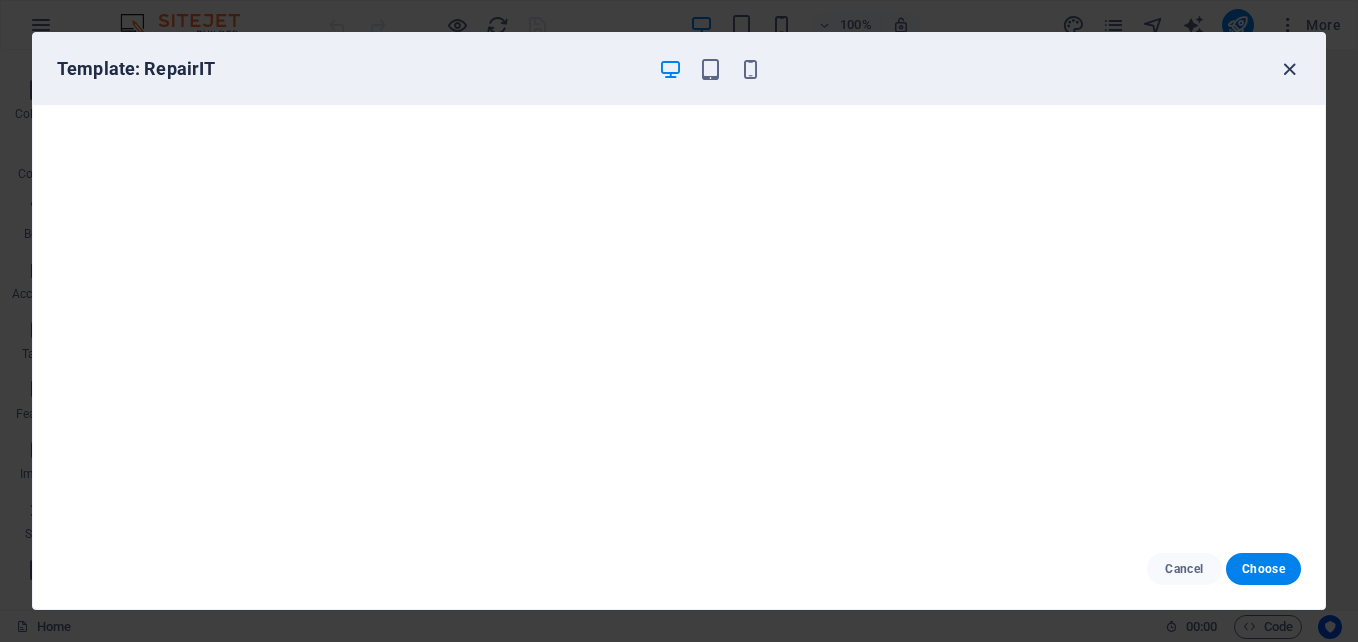 click at bounding box center [1289, 69] 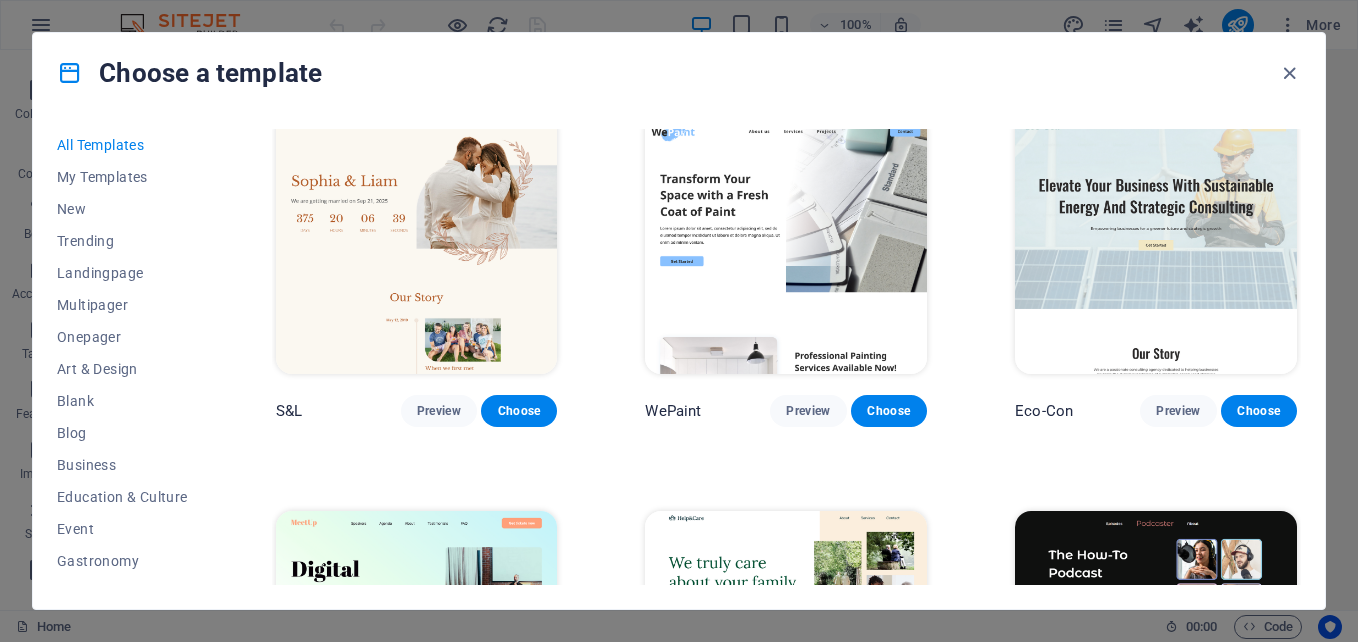 scroll, scrollTop: 819, scrollLeft: 0, axis: vertical 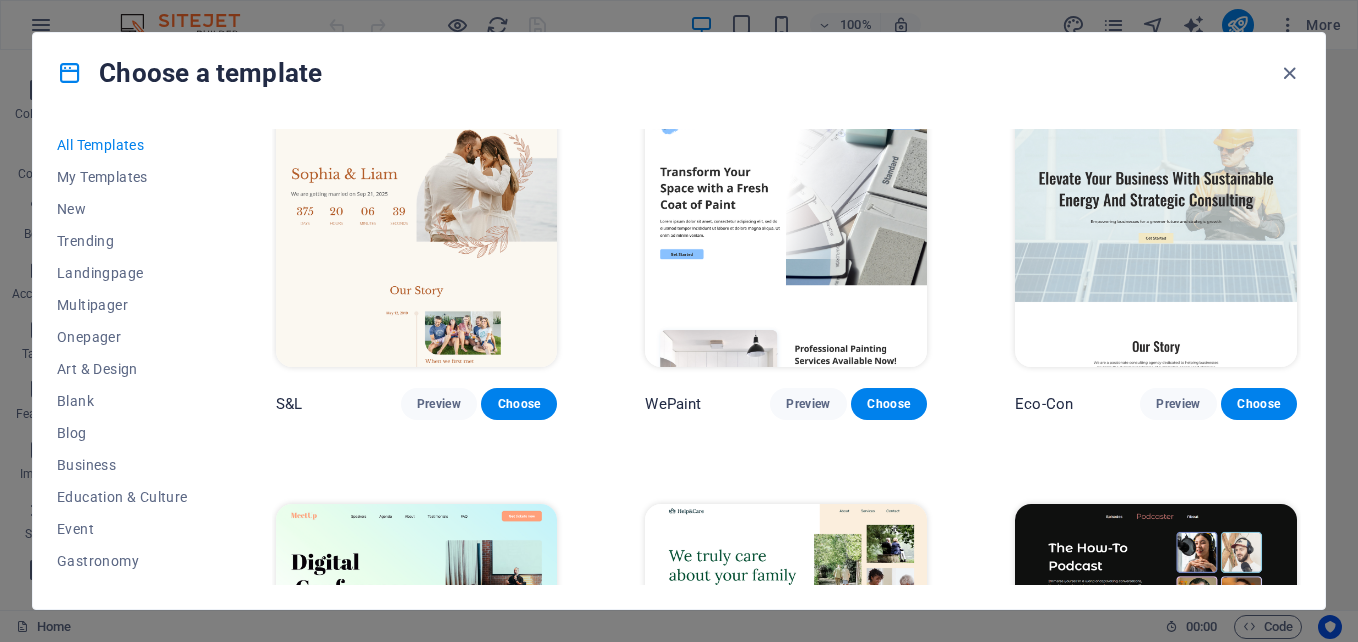 click at bounding box center [1156, 237] 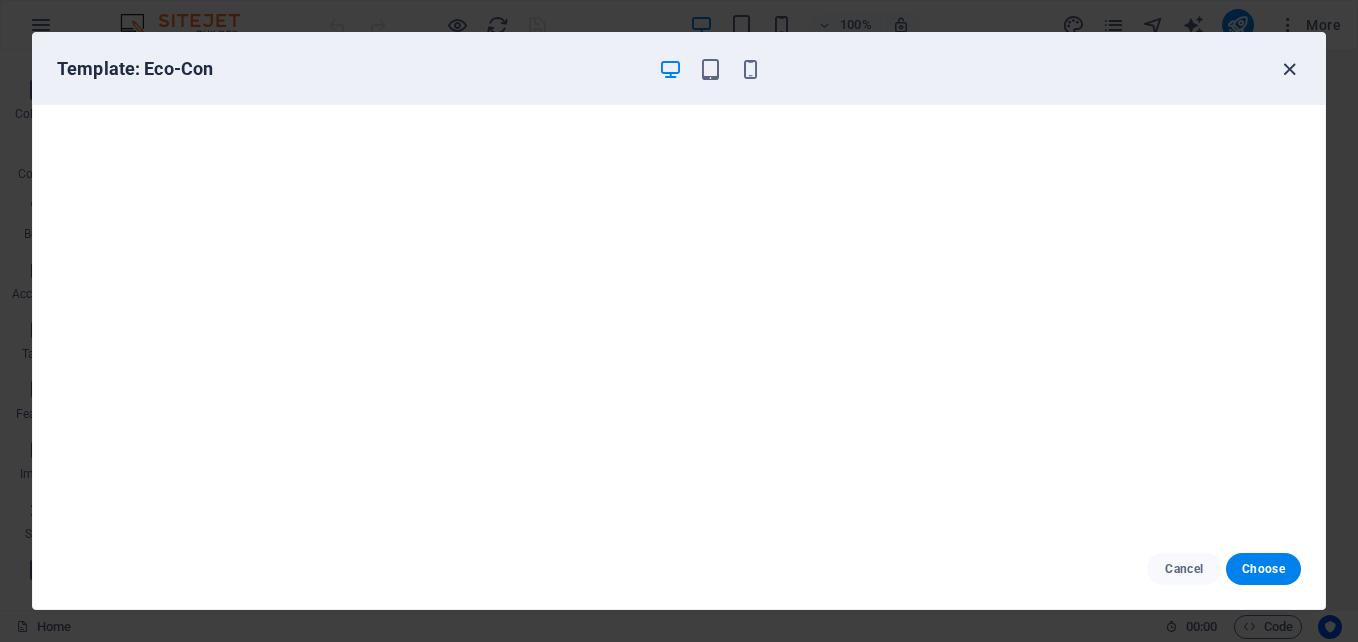 click at bounding box center (1289, 69) 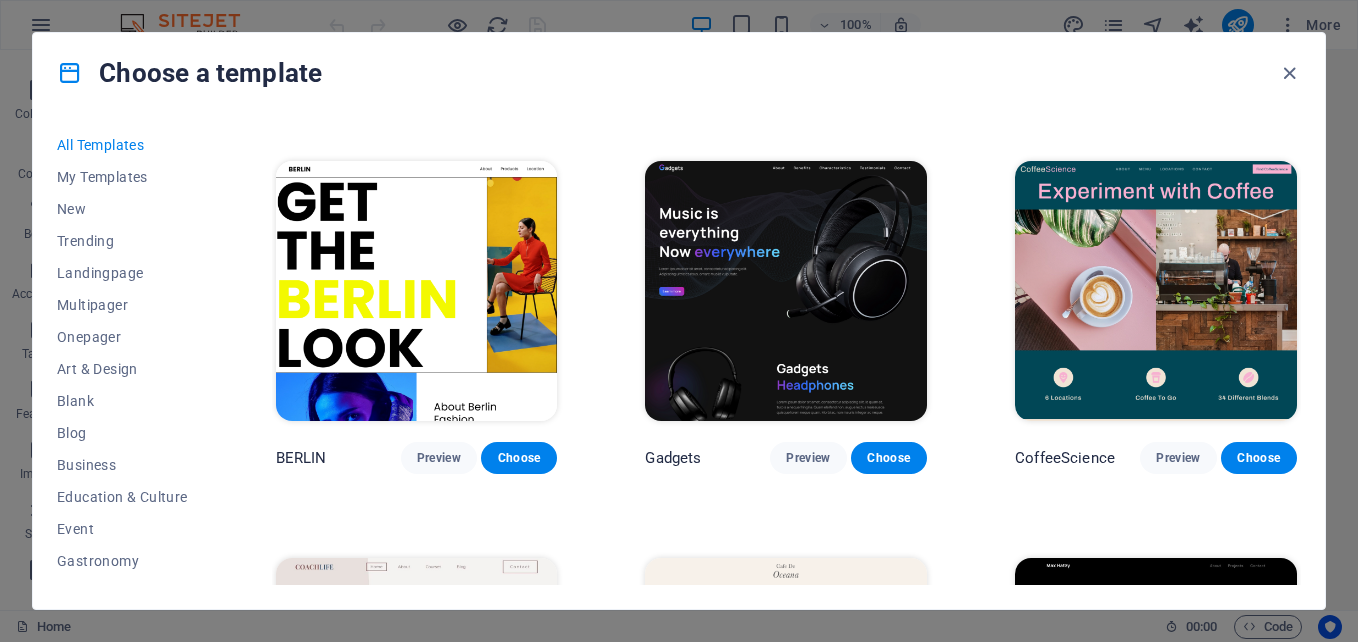 scroll, scrollTop: 4319, scrollLeft: 0, axis: vertical 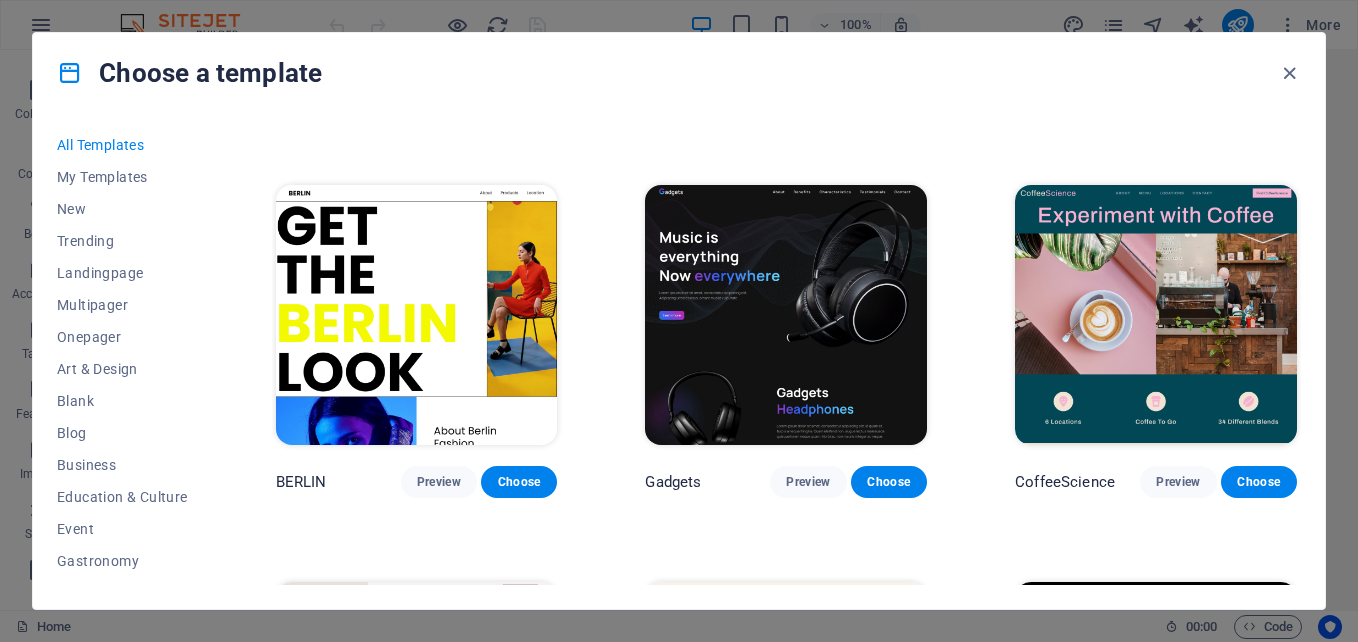 click at bounding box center [786, 315] 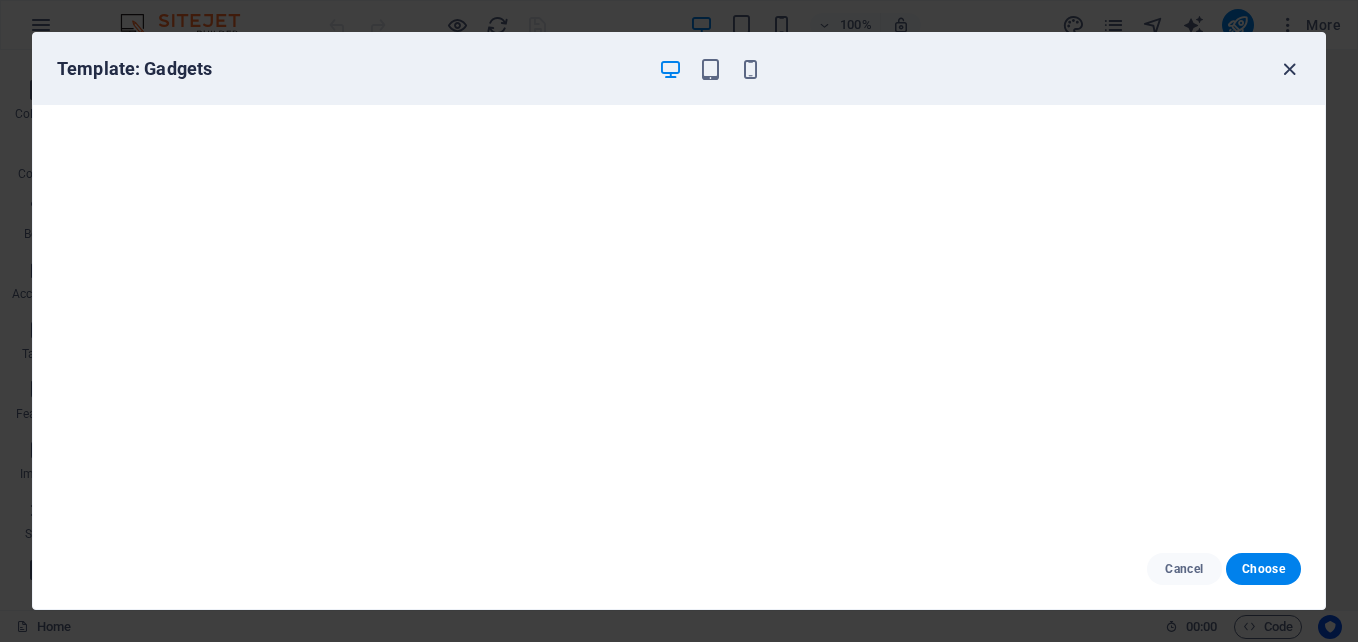 click at bounding box center (1289, 69) 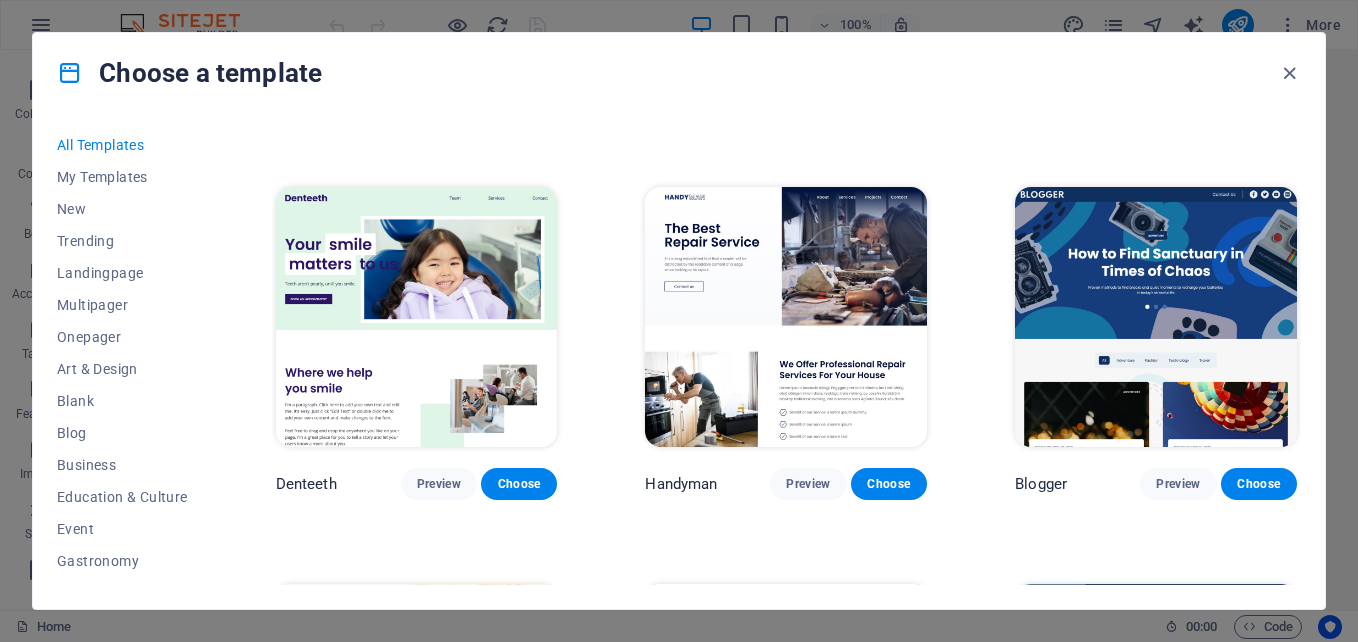 scroll, scrollTop: 5119, scrollLeft: 0, axis: vertical 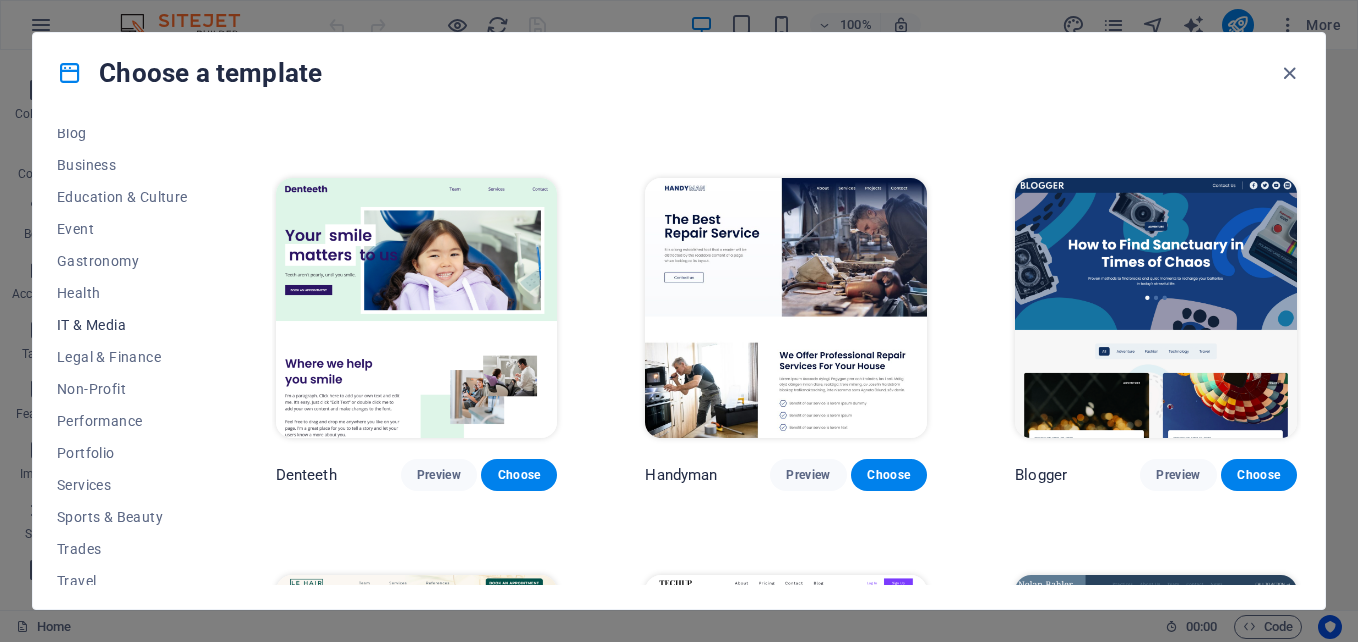click on "IT & Media" at bounding box center [122, 325] 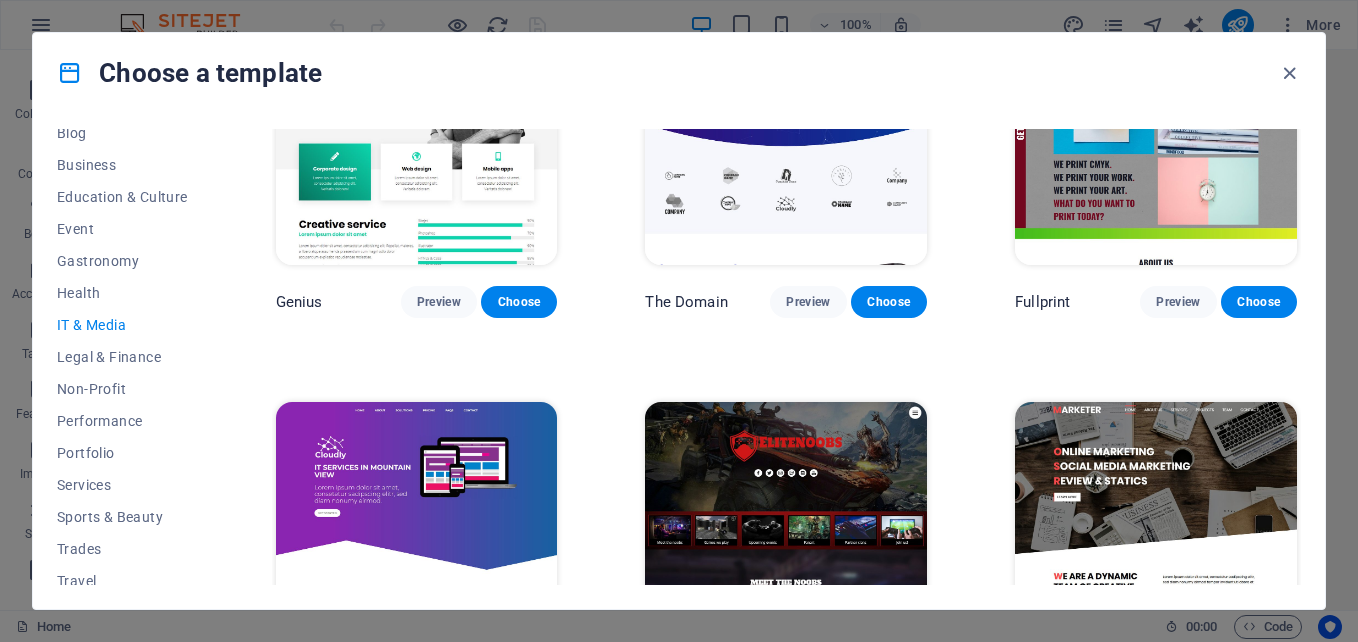 scroll, scrollTop: 842, scrollLeft: 0, axis: vertical 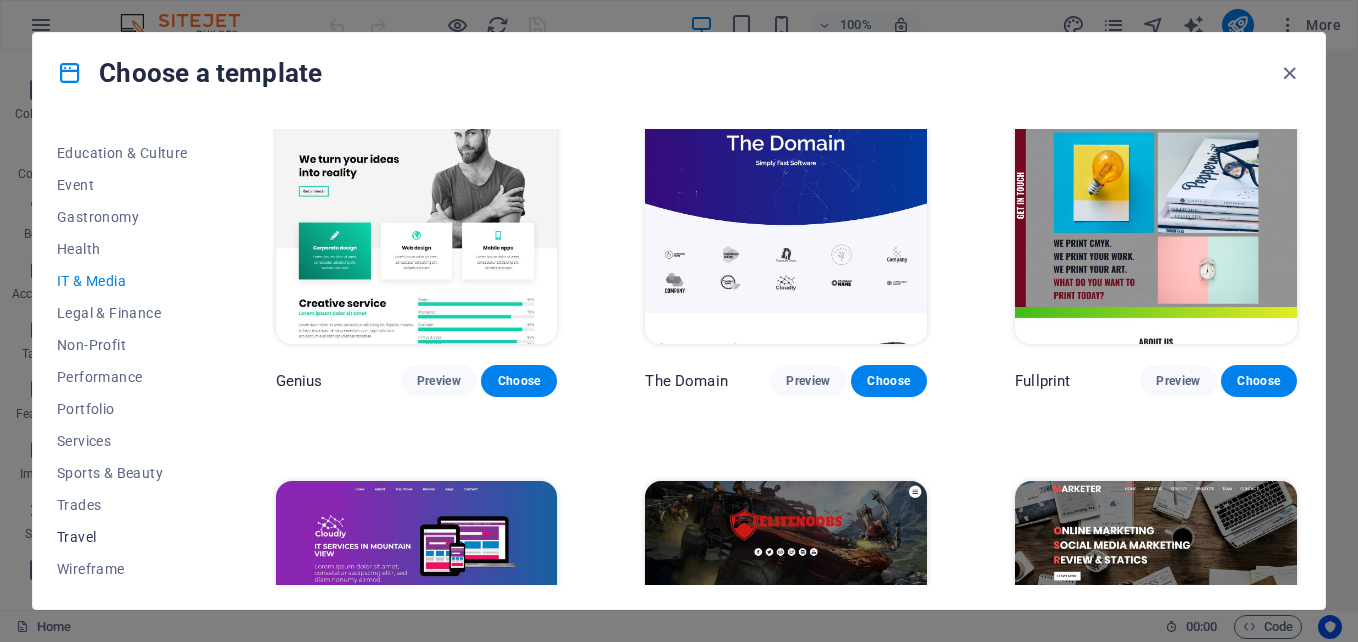 click on "Travel" at bounding box center [122, 537] 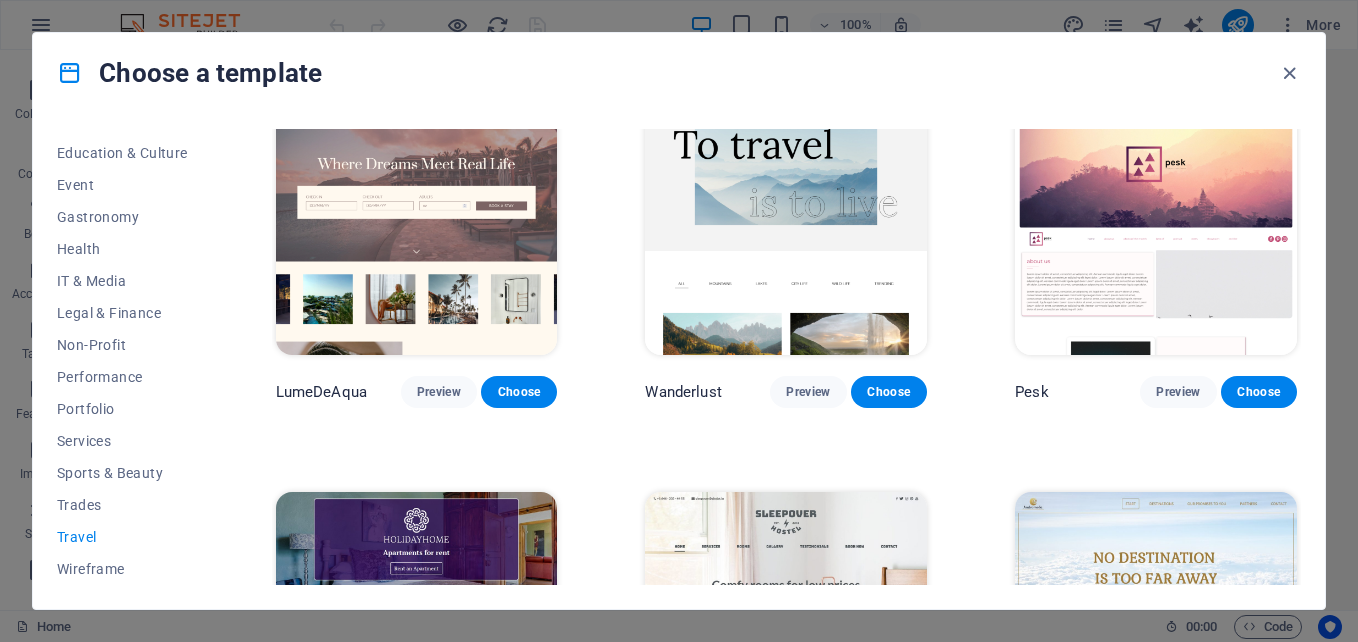 scroll, scrollTop: 0, scrollLeft: 0, axis: both 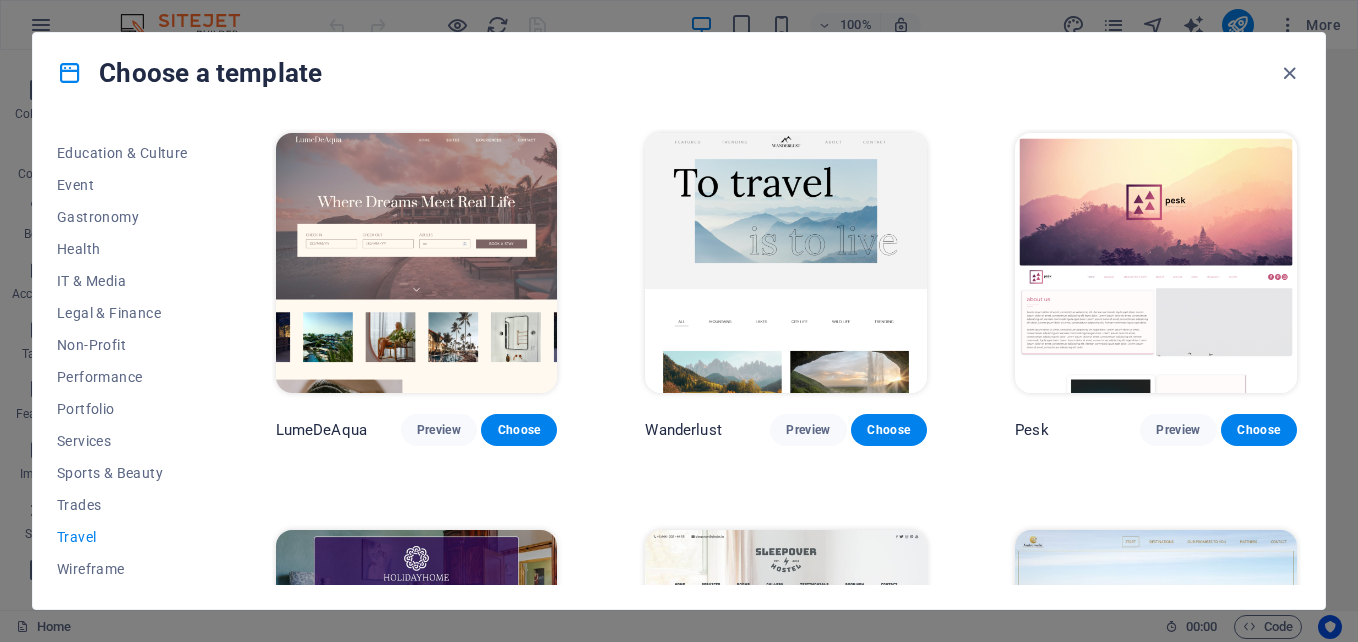 click at bounding box center [417, 263] 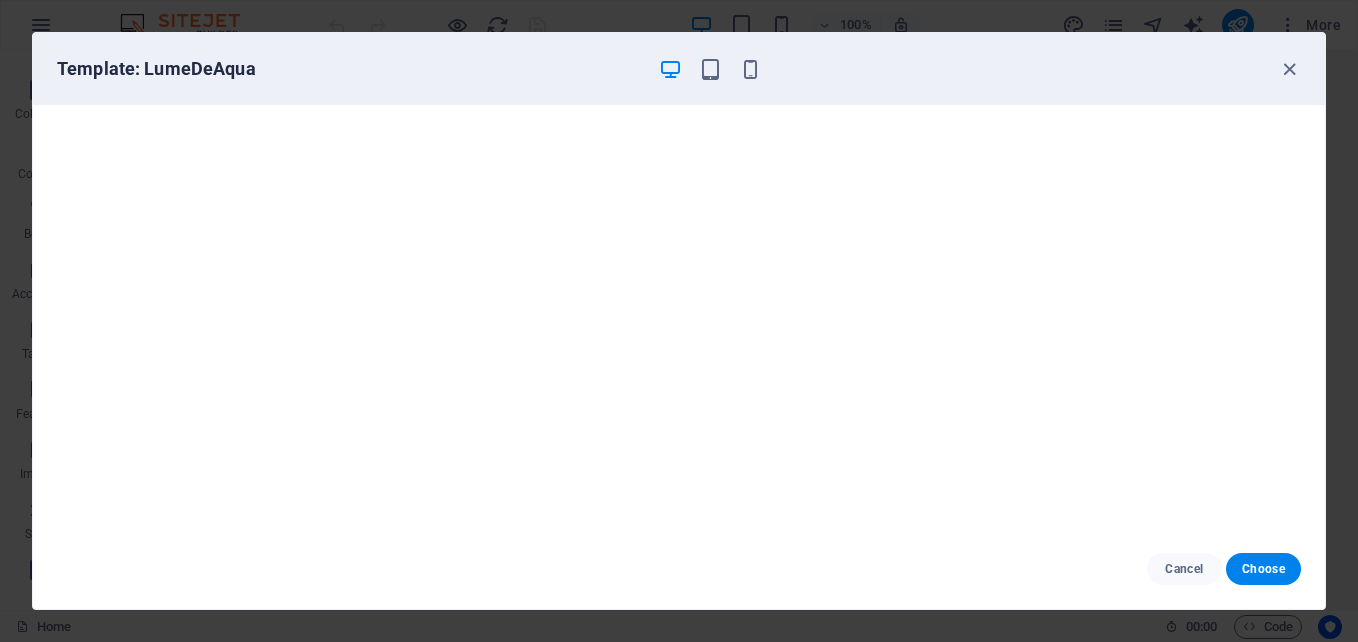scroll, scrollTop: 5, scrollLeft: 0, axis: vertical 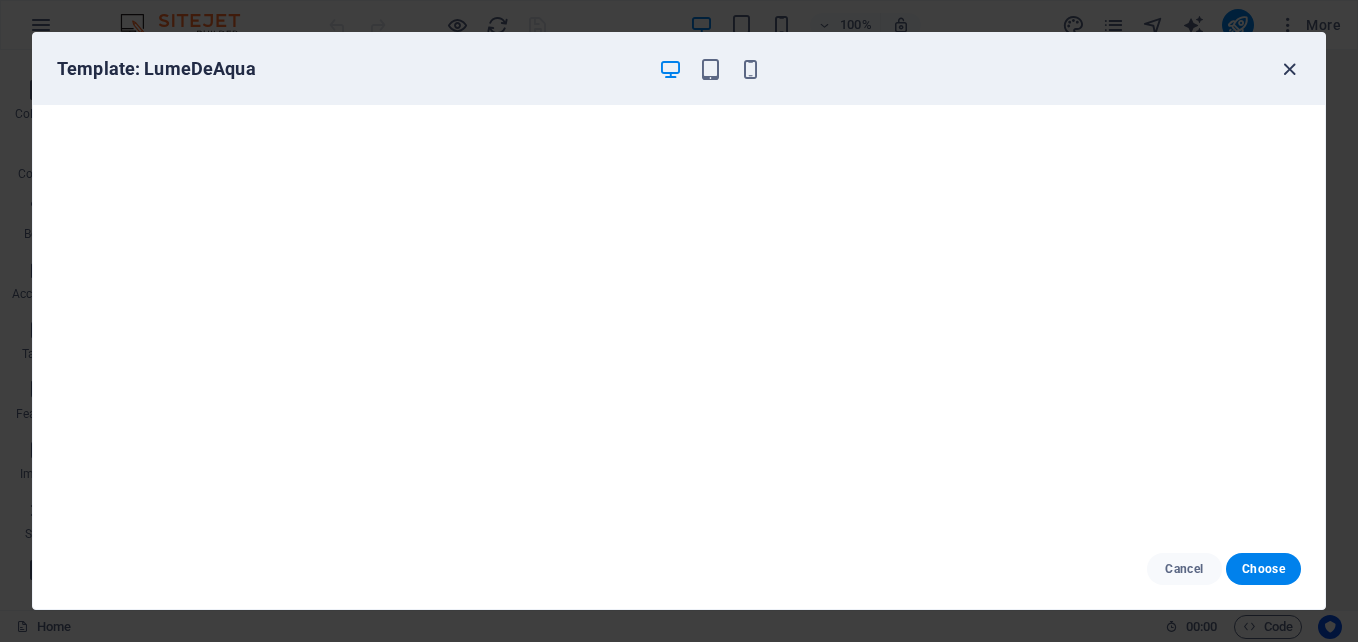 click at bounding box center (1289, 69) 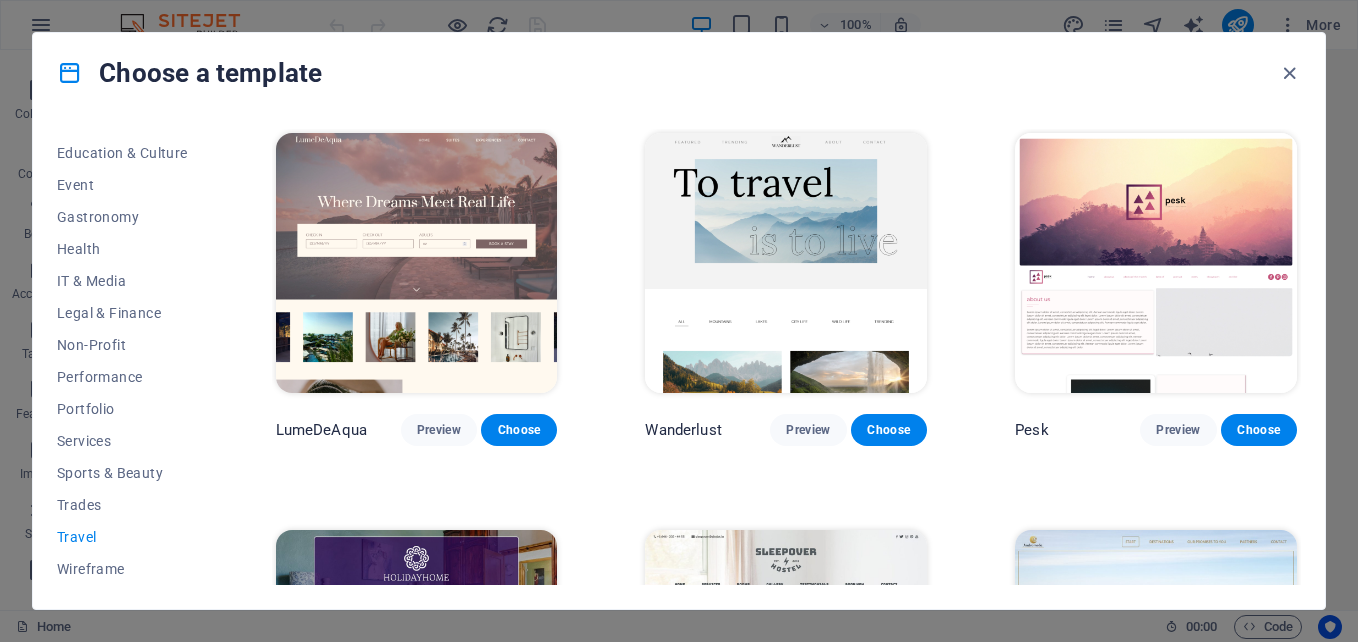 click at bounding box center [1156, 263] 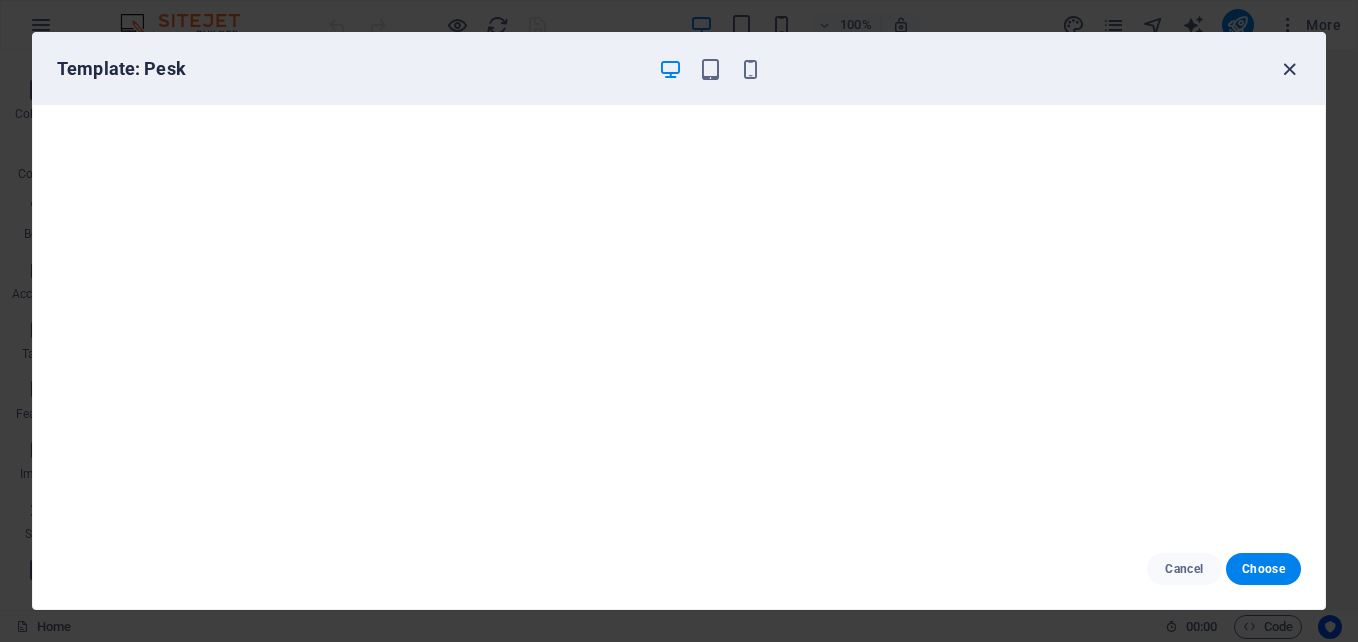 click at bounding box center (1289, 69) 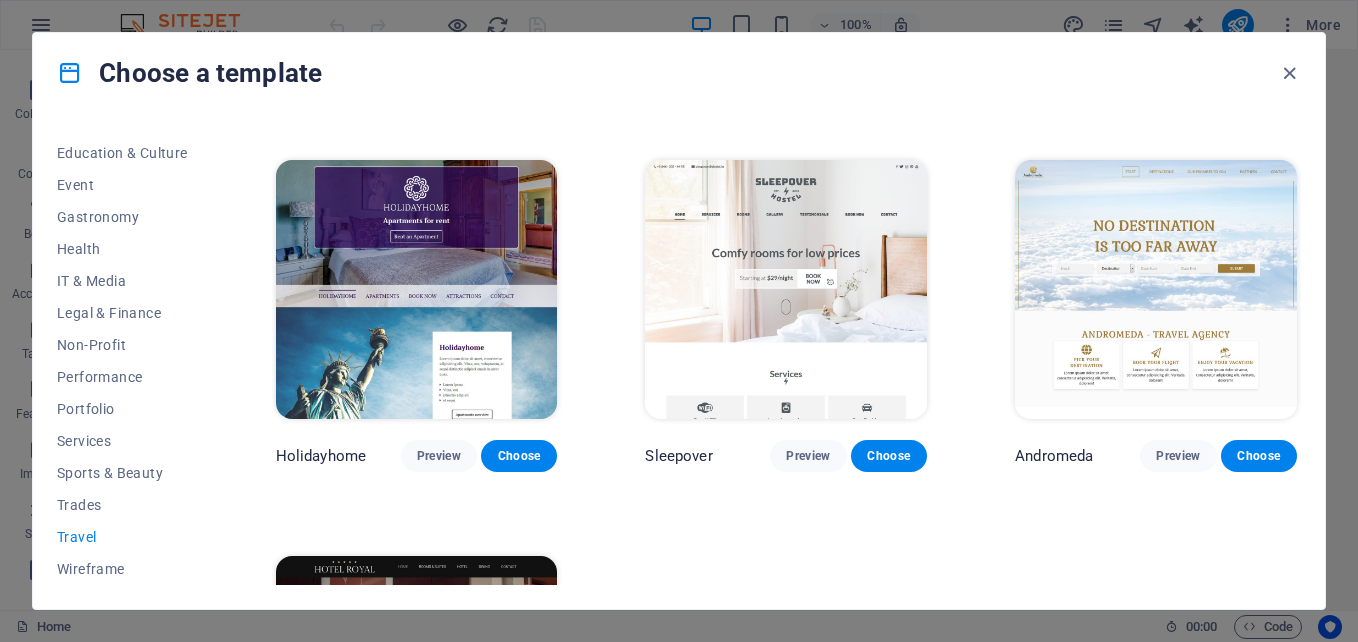 scroll, scrollTop: 400, scrollLeft: 0, axis: vertical 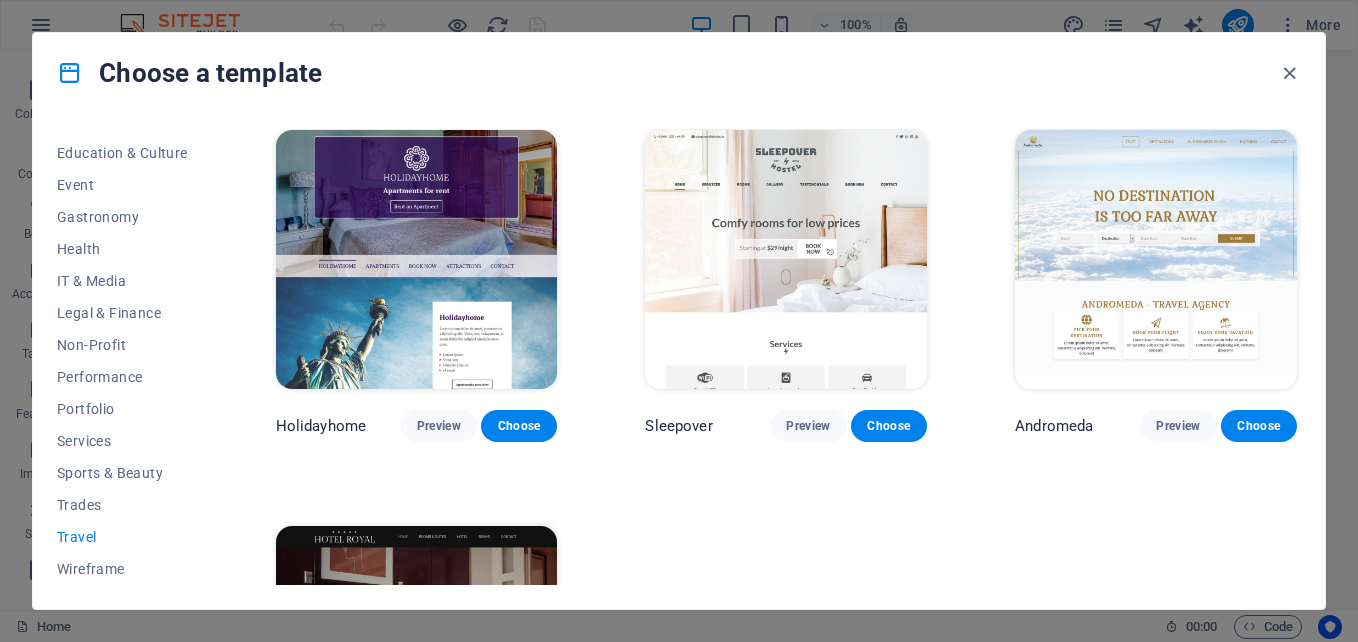 click at bounding box center (417, 260) 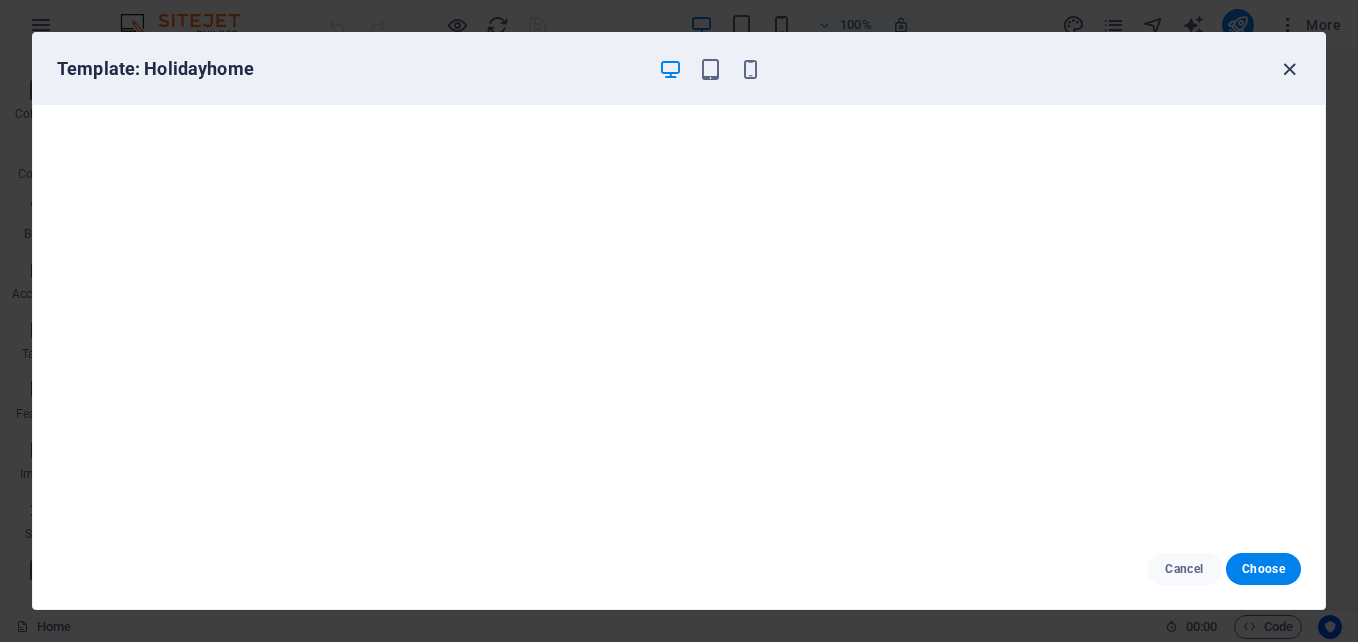 click at bounding box center [1289, 69] 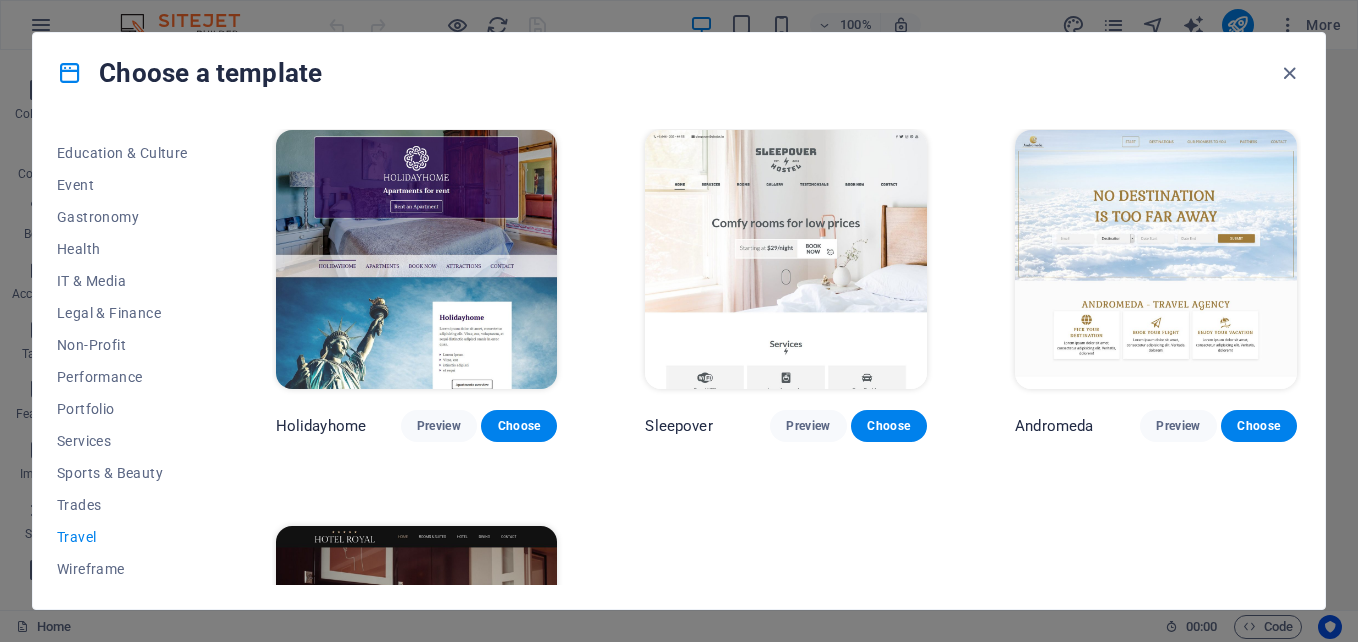 click at bounding box center (786, 260) 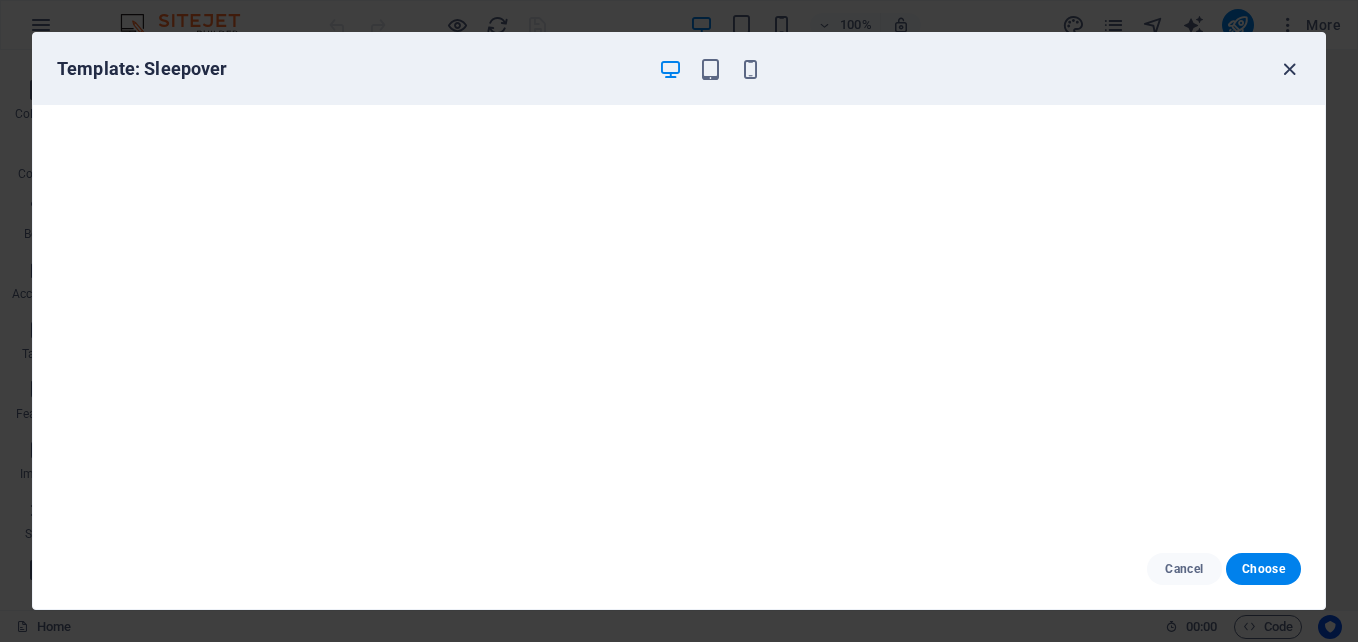 click at bounding box center (1289, 69) 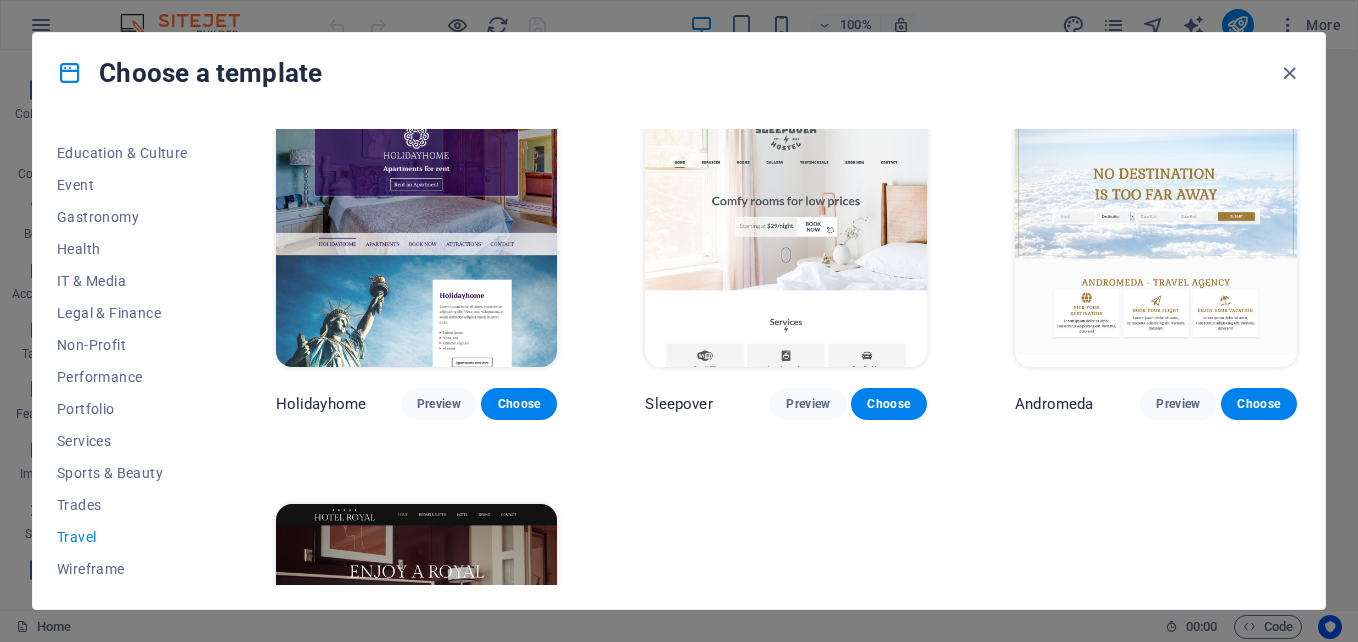 scroll, scrollTop: 400, scrollLeft: 0, axis: vertical 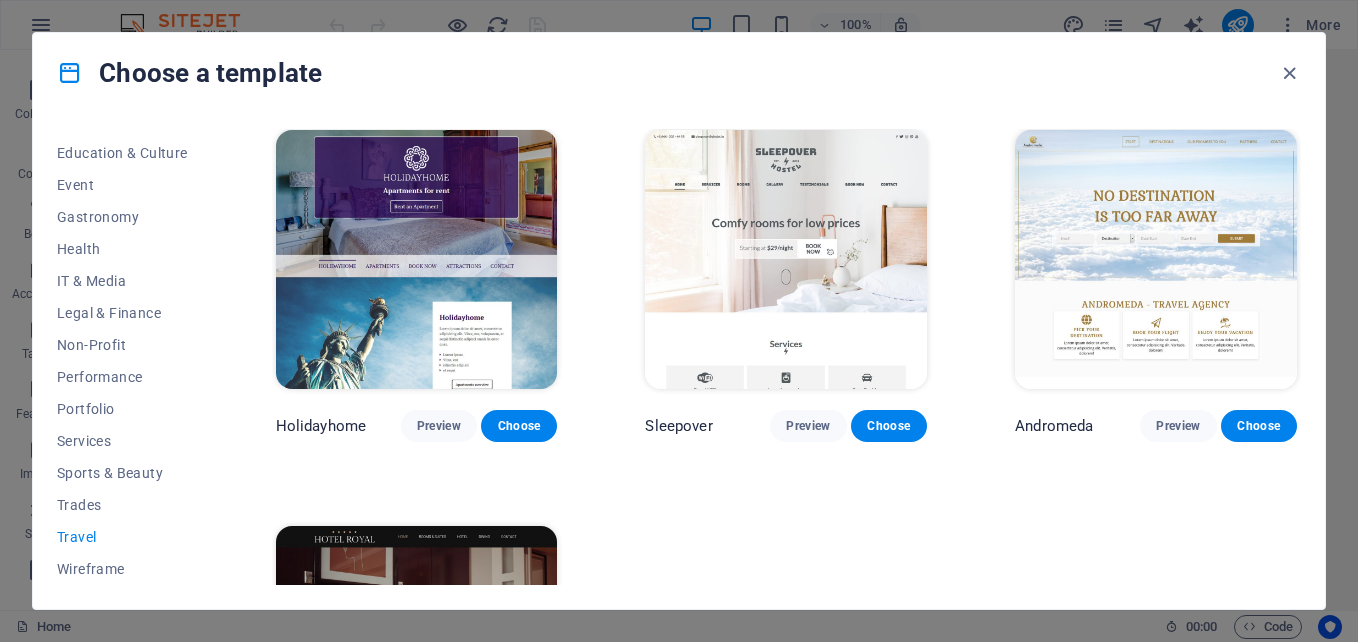 click at bounding box center [1156, 260] 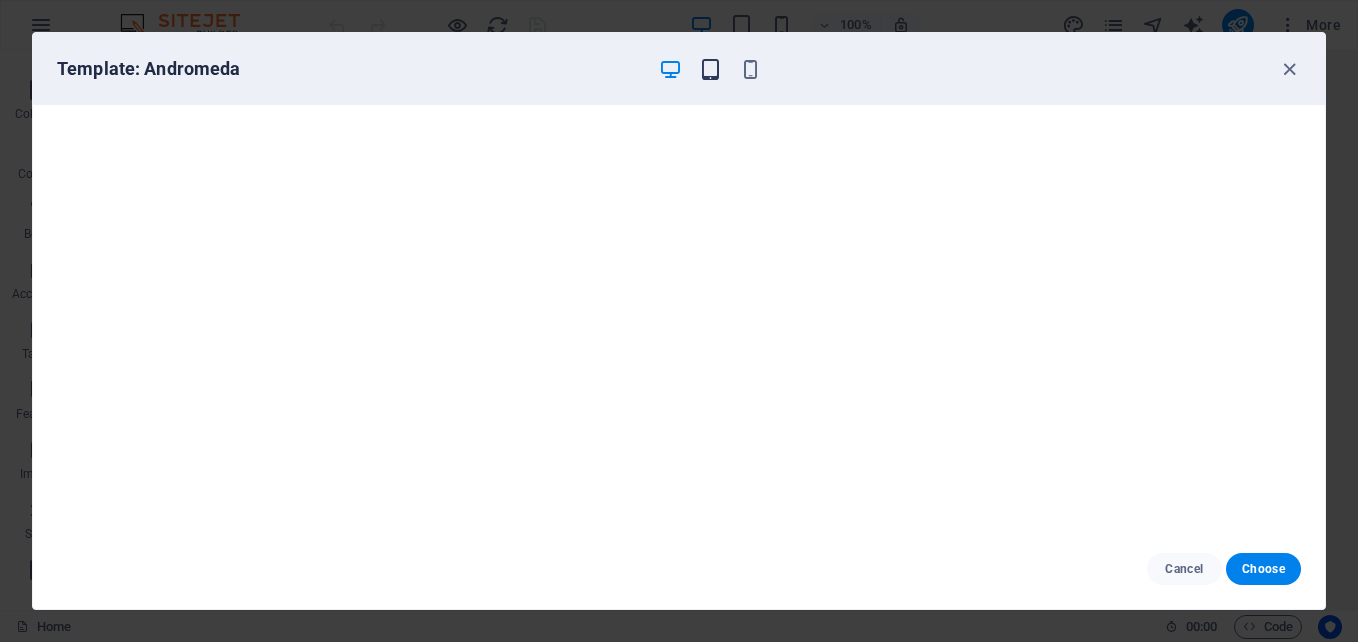click at bounding box center (710, 69) 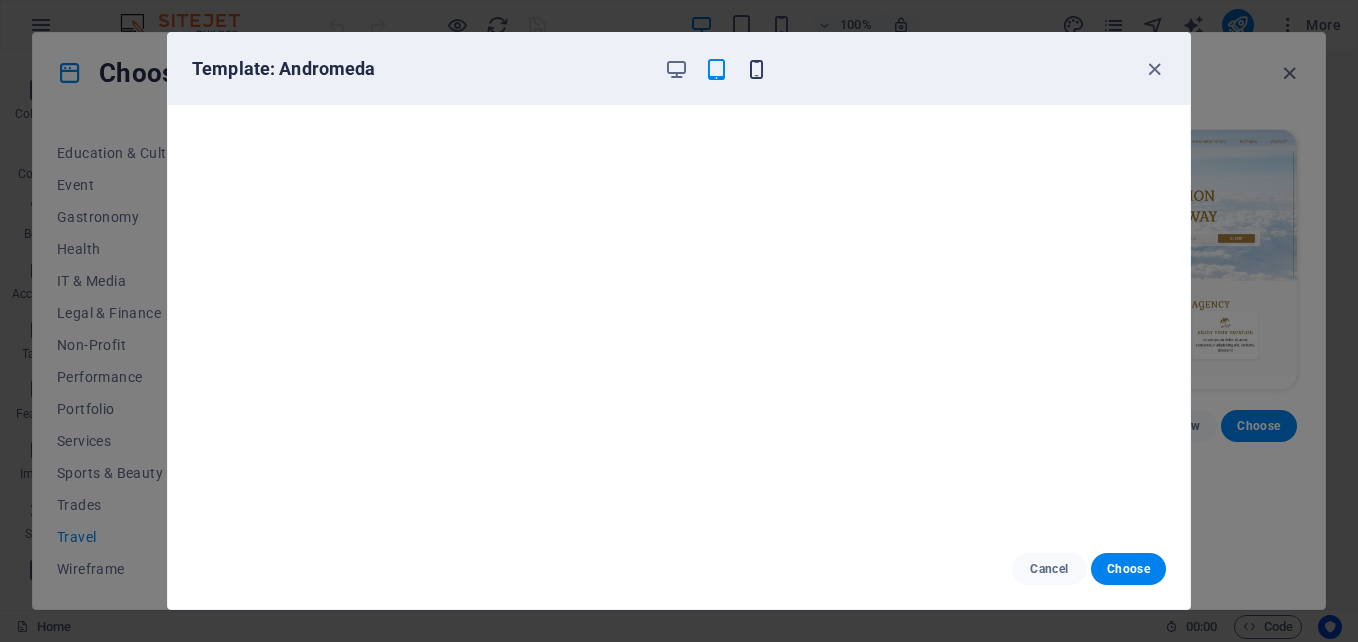 click at bounding box center (756, 69) 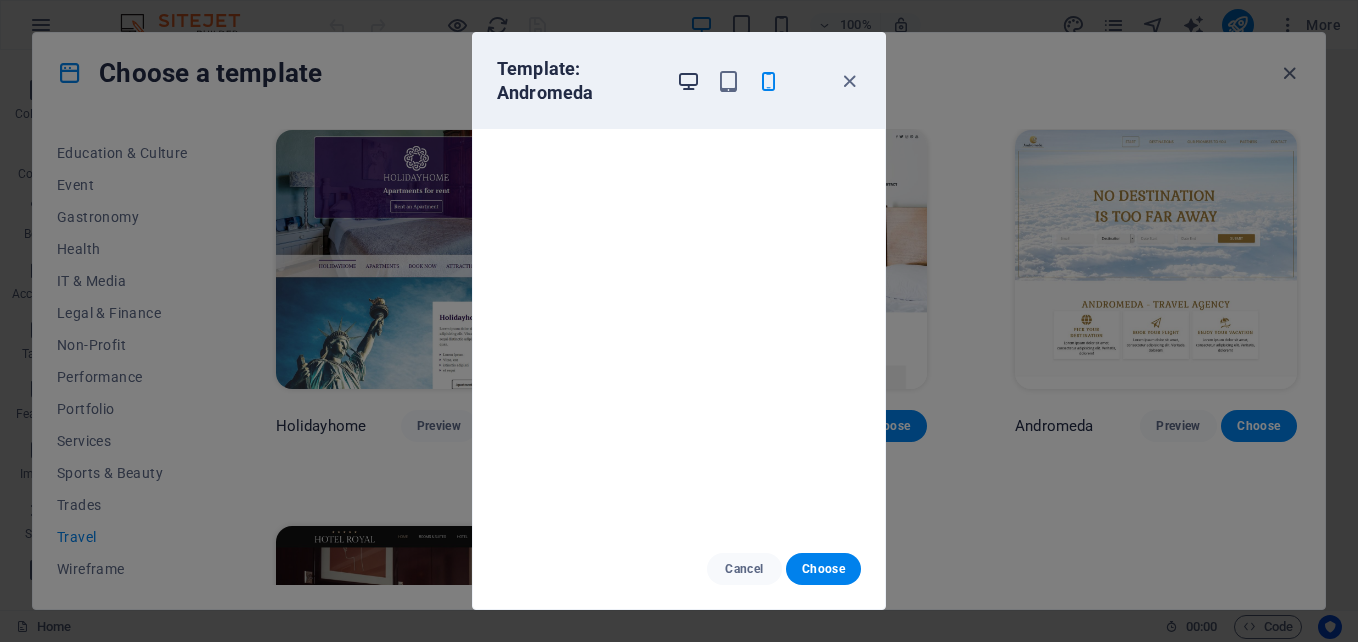 click at bounding box center [688, 81] 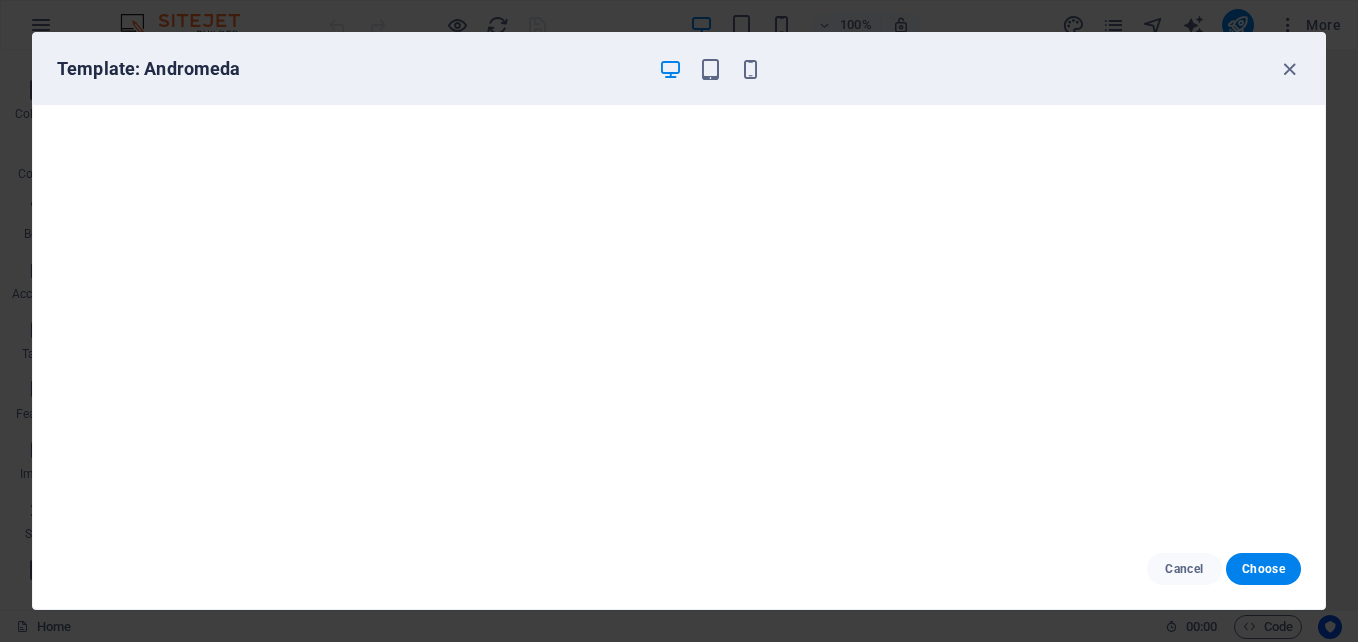 scroll, scrollTop: 0, scrollLeft: 0, axis: both 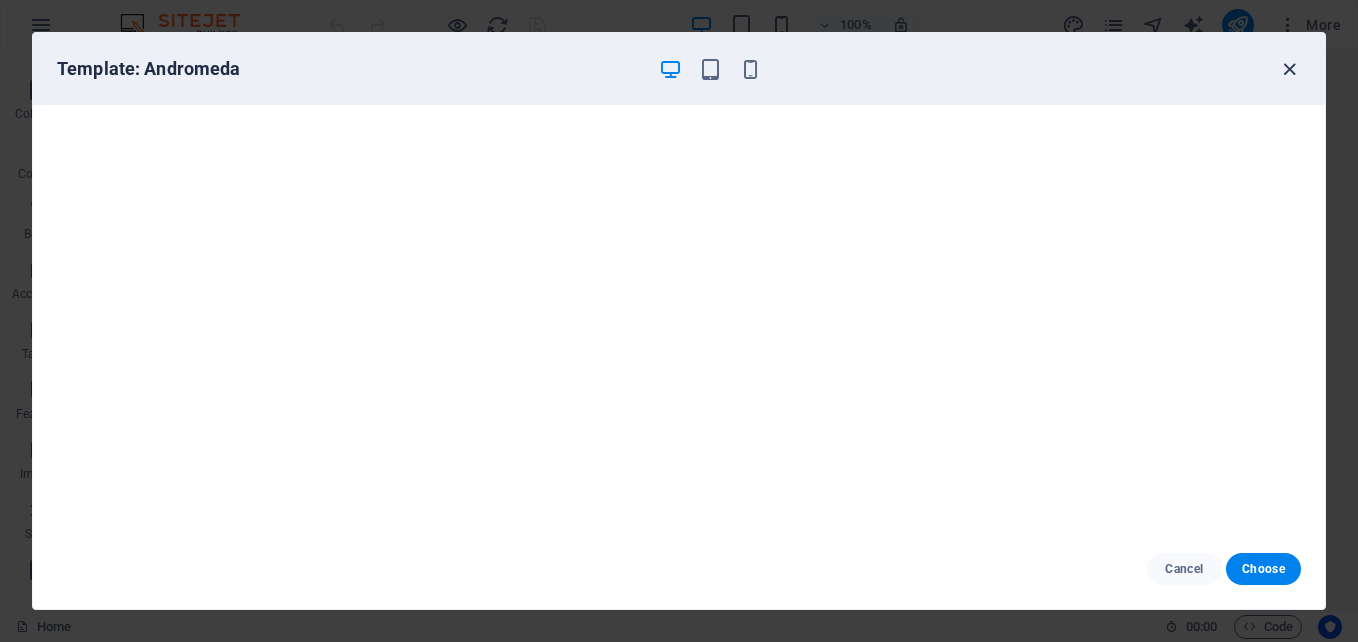 click at bounding box center [1289, 69] 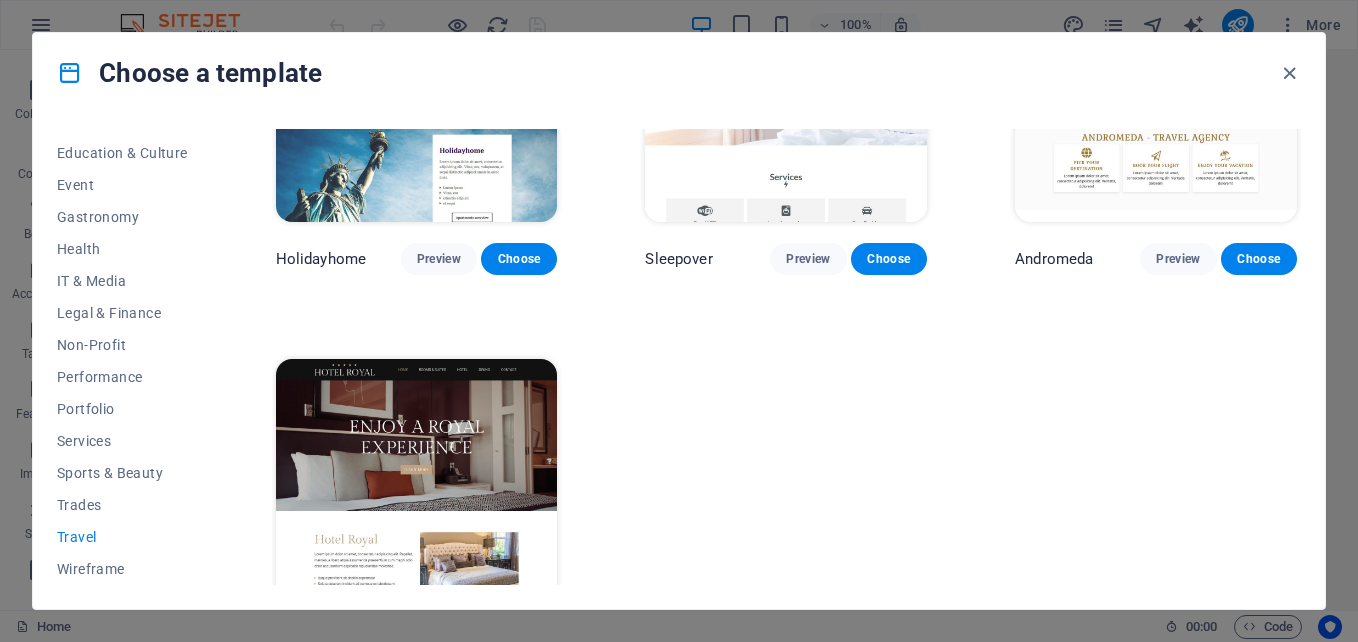 scroll, scrollTop: 647, scrollLeft: 0, axis: vertical 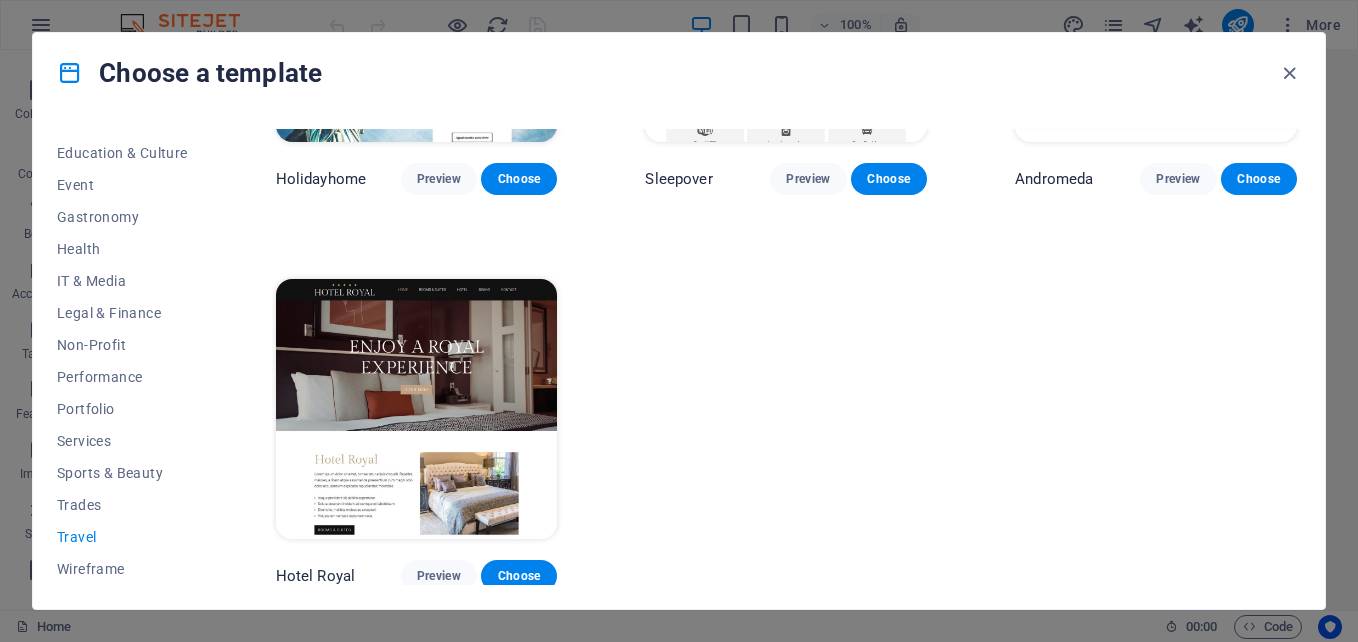 click at bounding box center (417, 409) 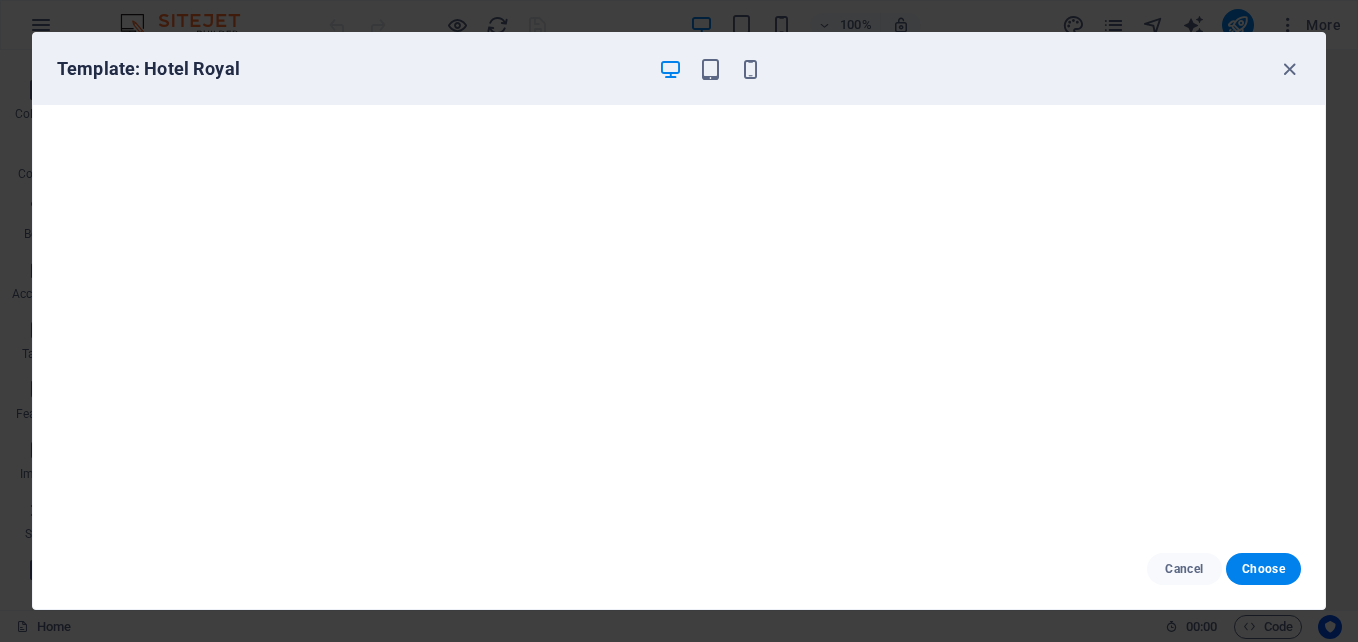 scroll, scrollTop: 5, scrollLeft: 0, axis: vertical 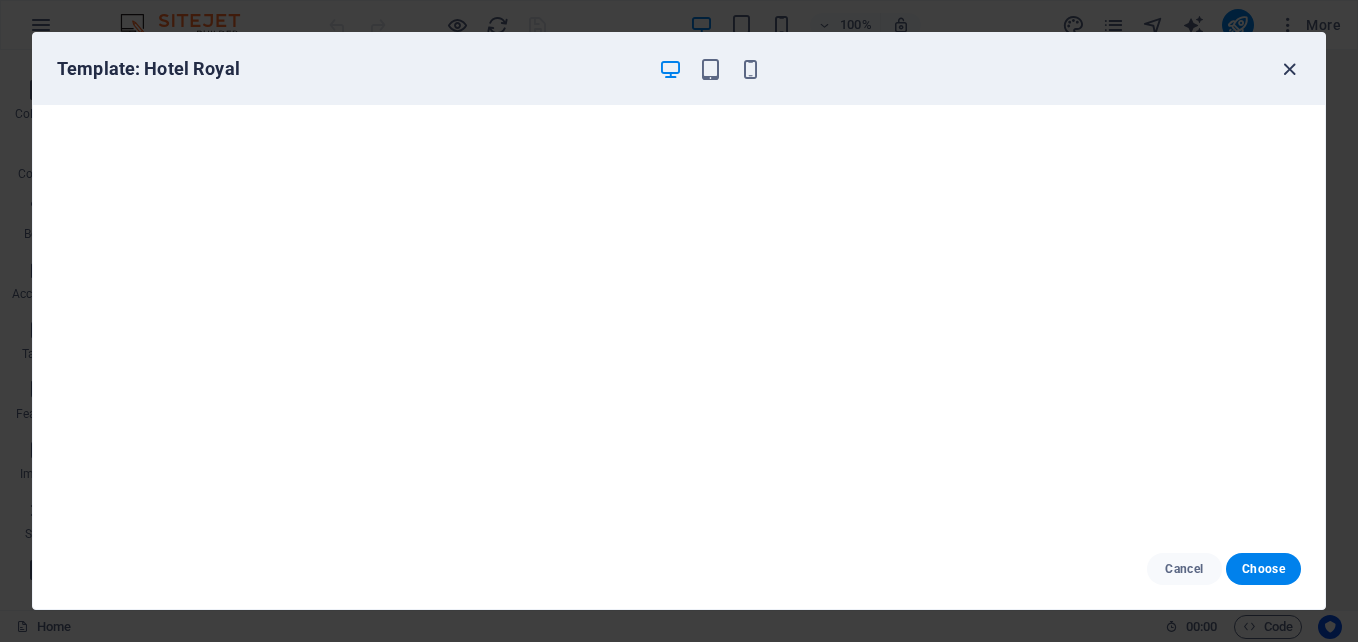 click at bounding box center (1289, 69) 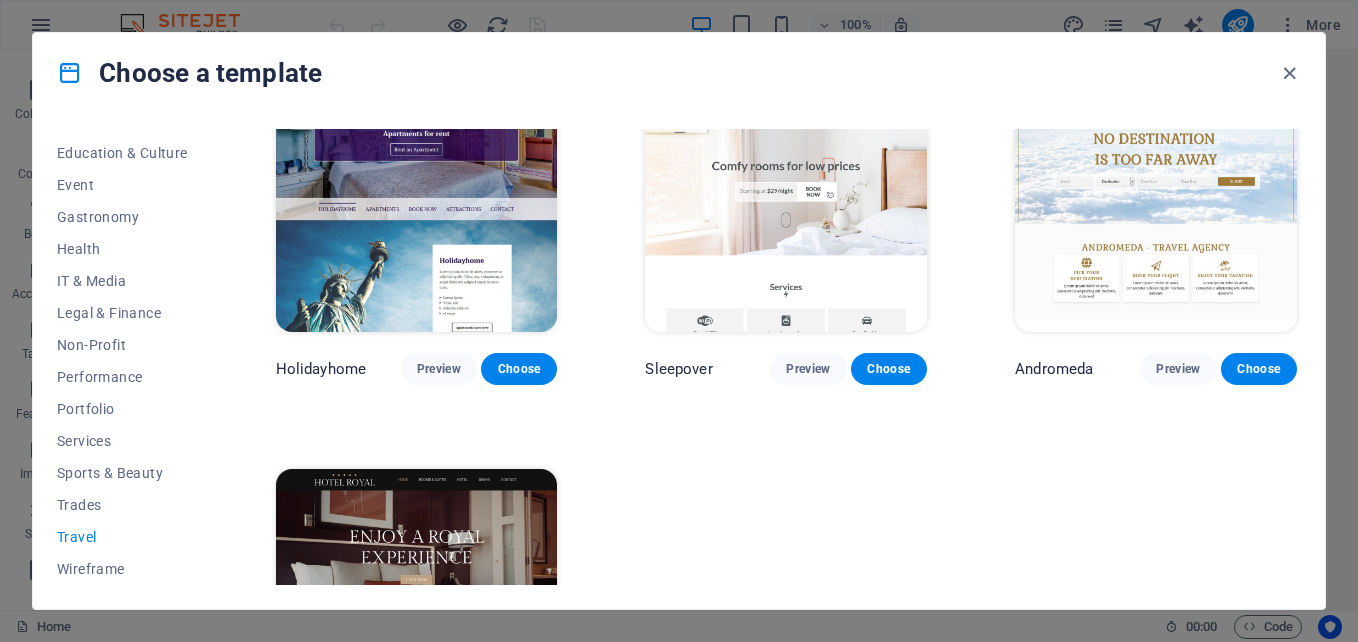 scroll, scrollTop: 247, scrollLeft: 0, axis: vertical 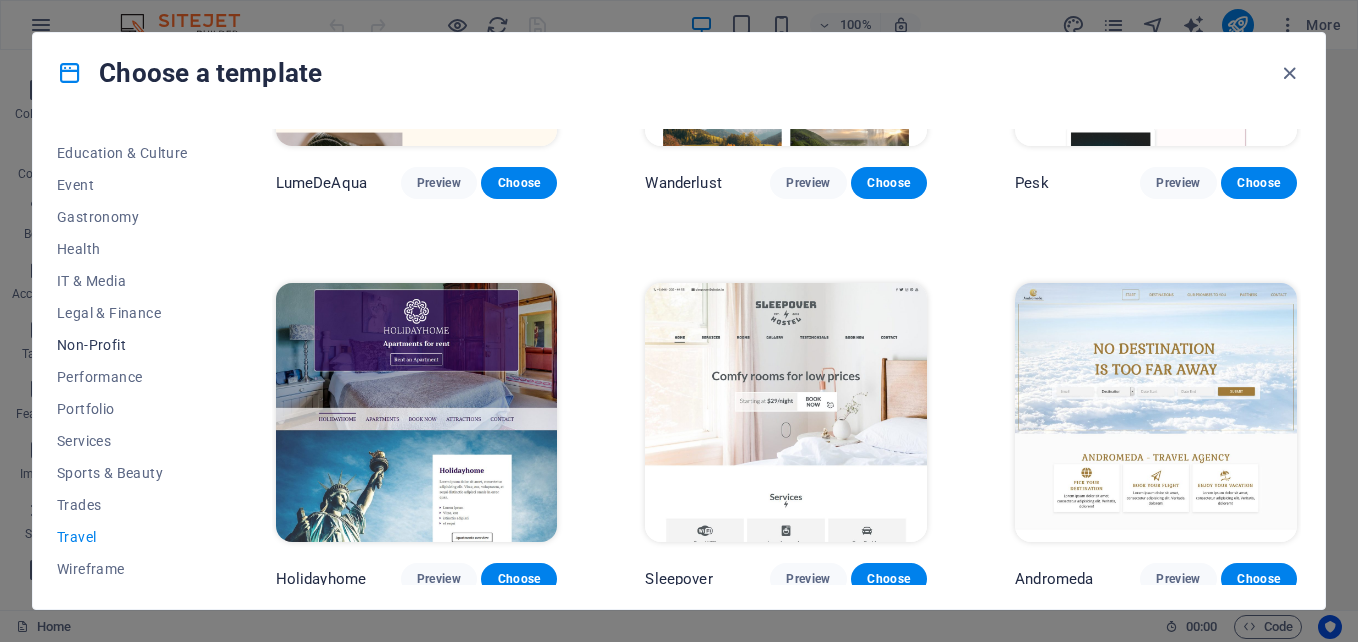 click on "Non-Profit" at bounding box center (122, 345) 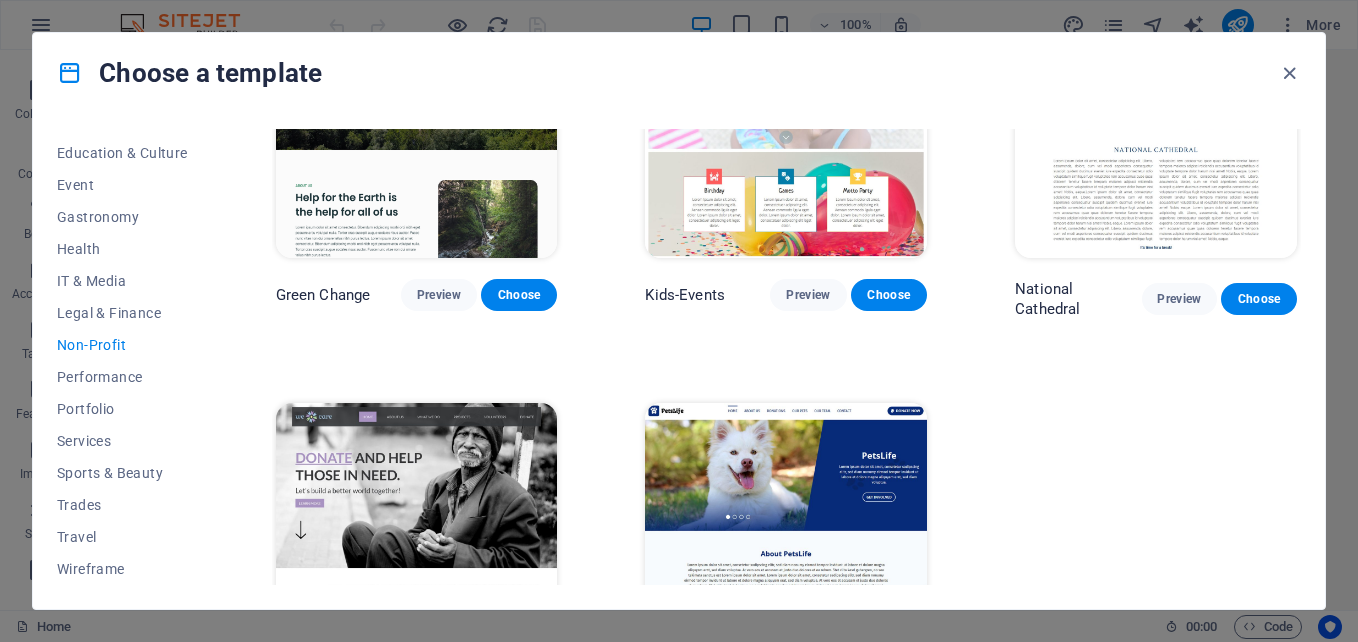scroll, scrollTop: 261, scrollLeft: 0, axis: vertical 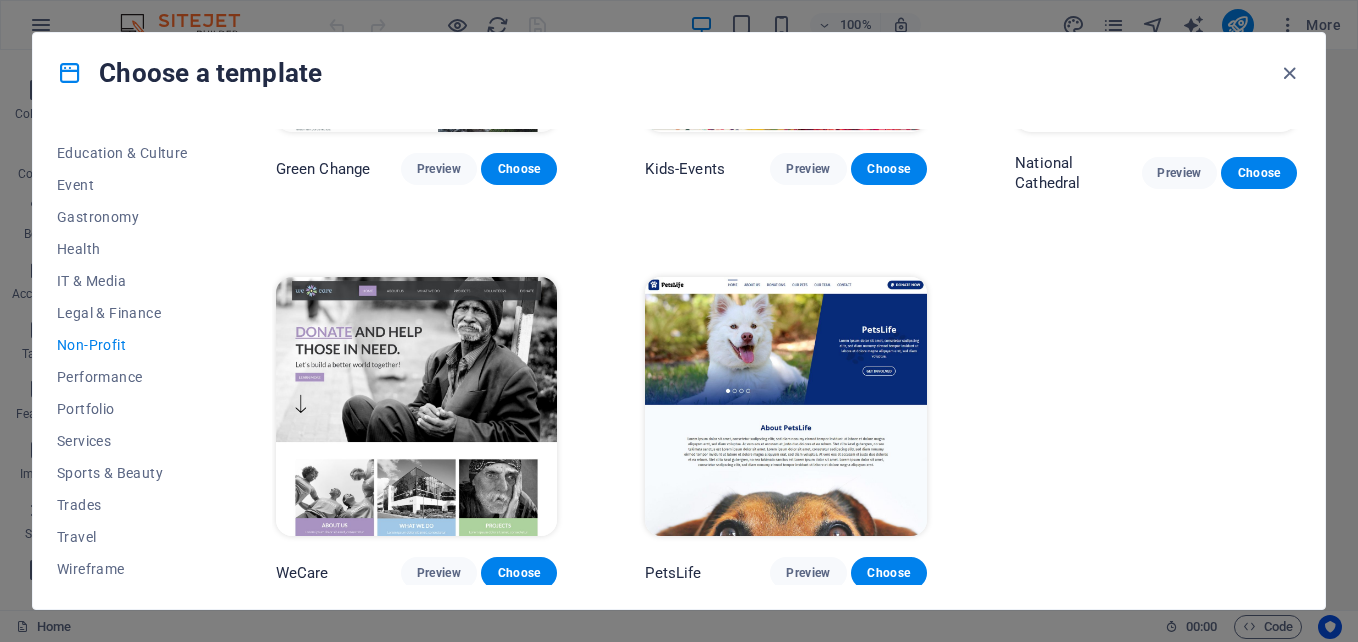 click at bounding box center [417, 407] 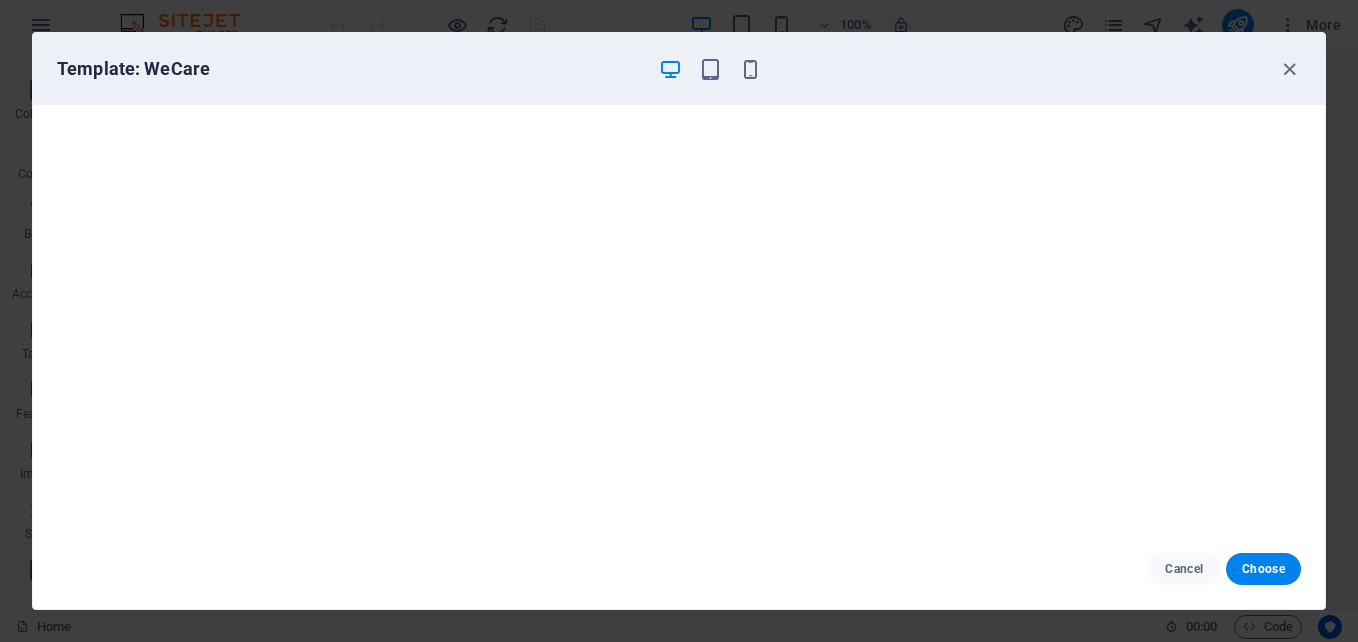 scroll, scrollTop: 0, scrollLeft: 0, axis: both 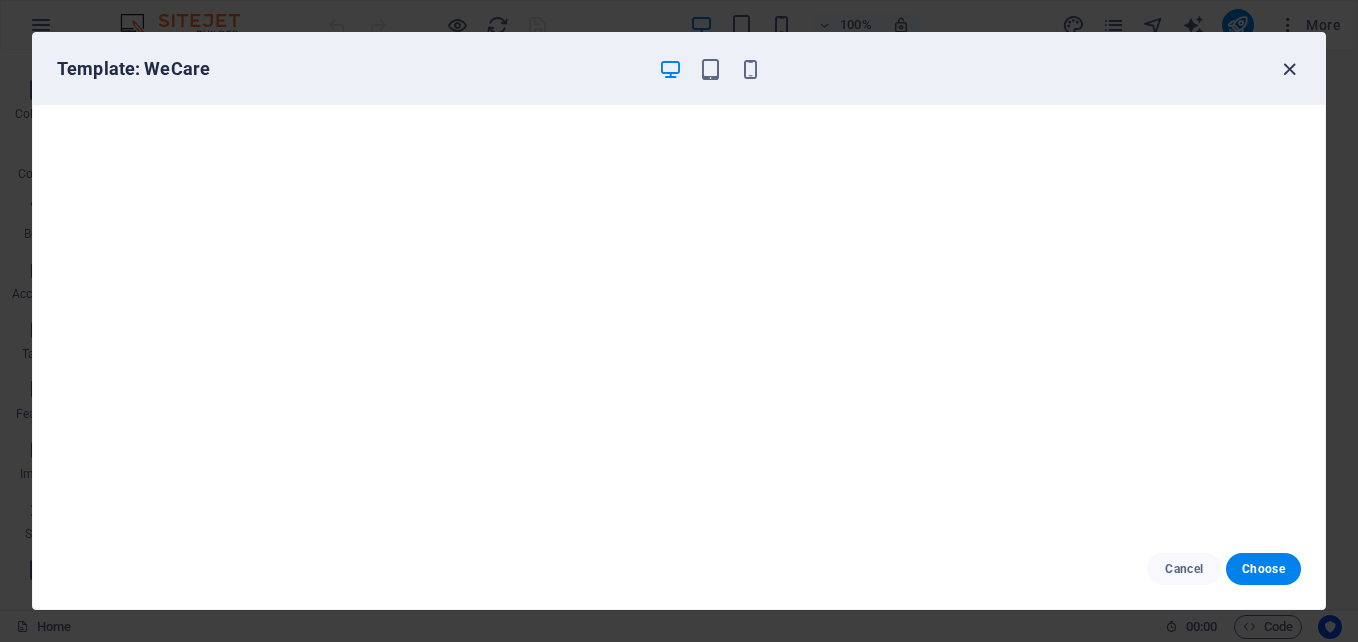 click at bounding box center (1289, 69) 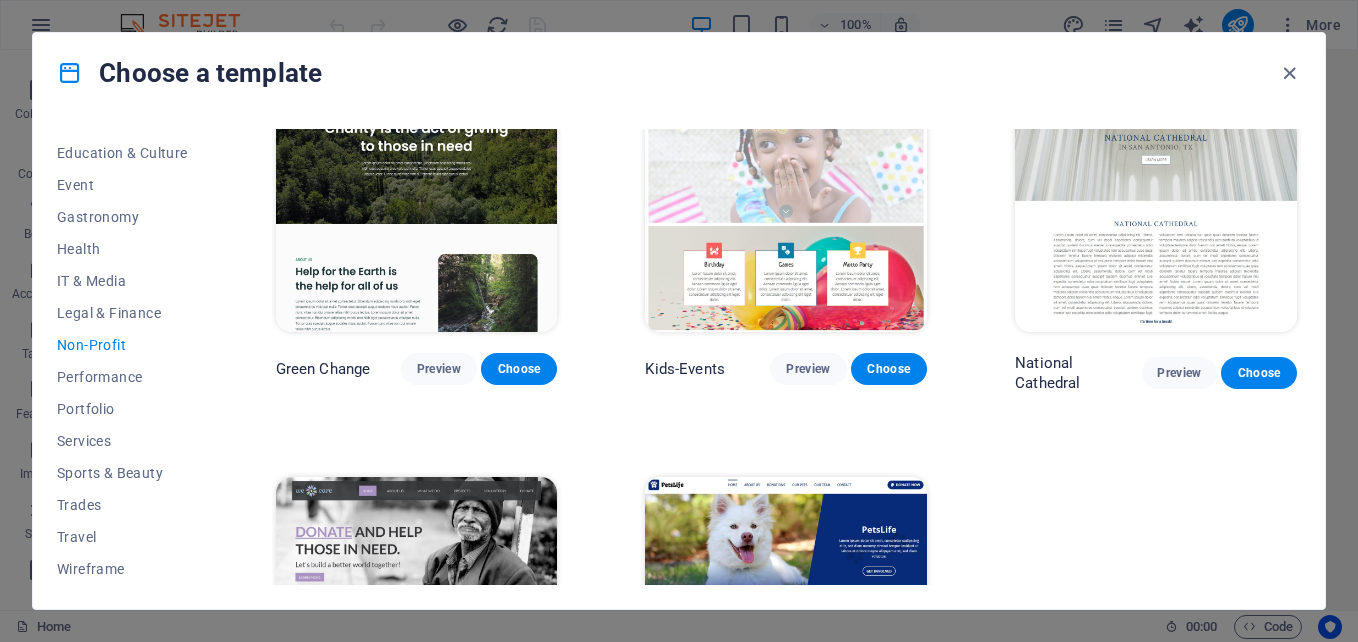 scroll, scrollTop: 0, scrollLeft: 0, axis: both 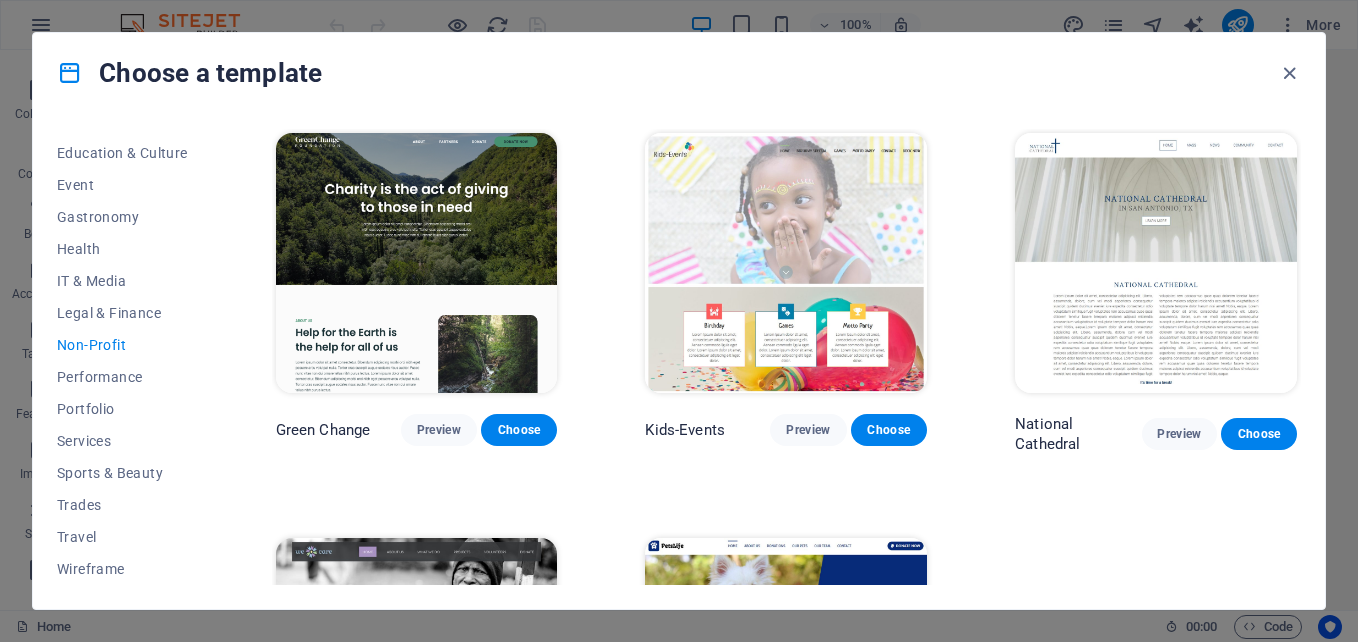 click at bounding box center [417, 263] 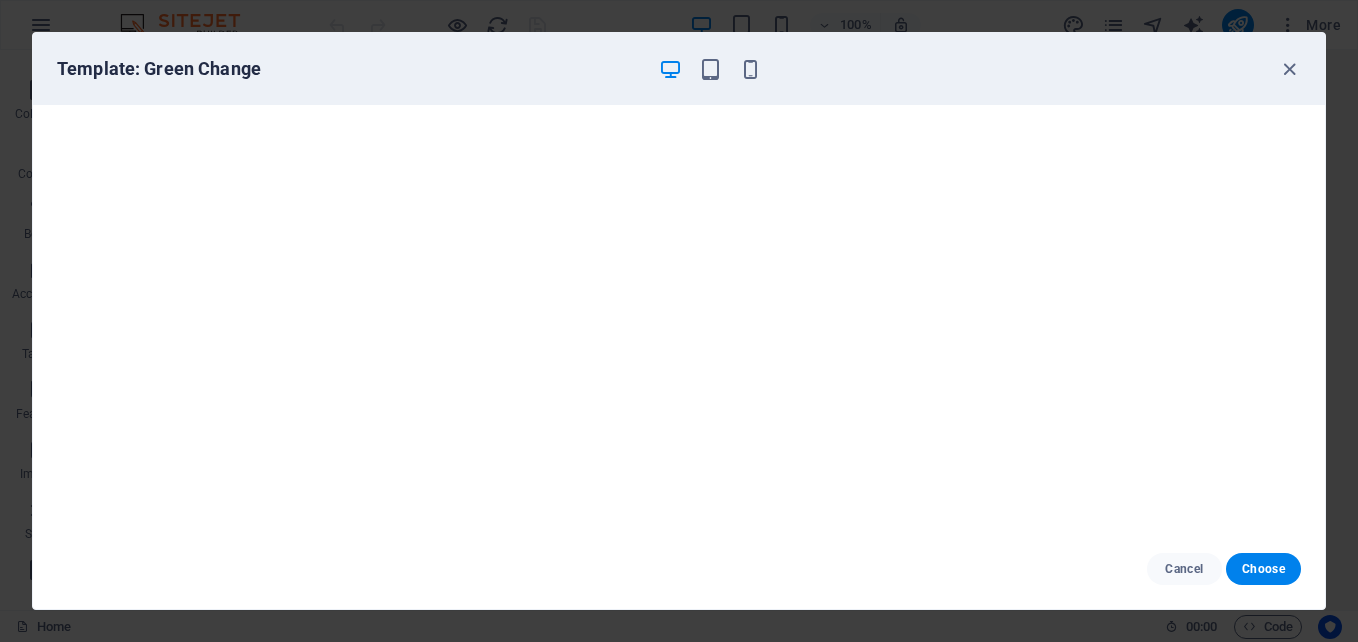 scroll, scrollTop: 0, scrollLeft: 0, axis: both 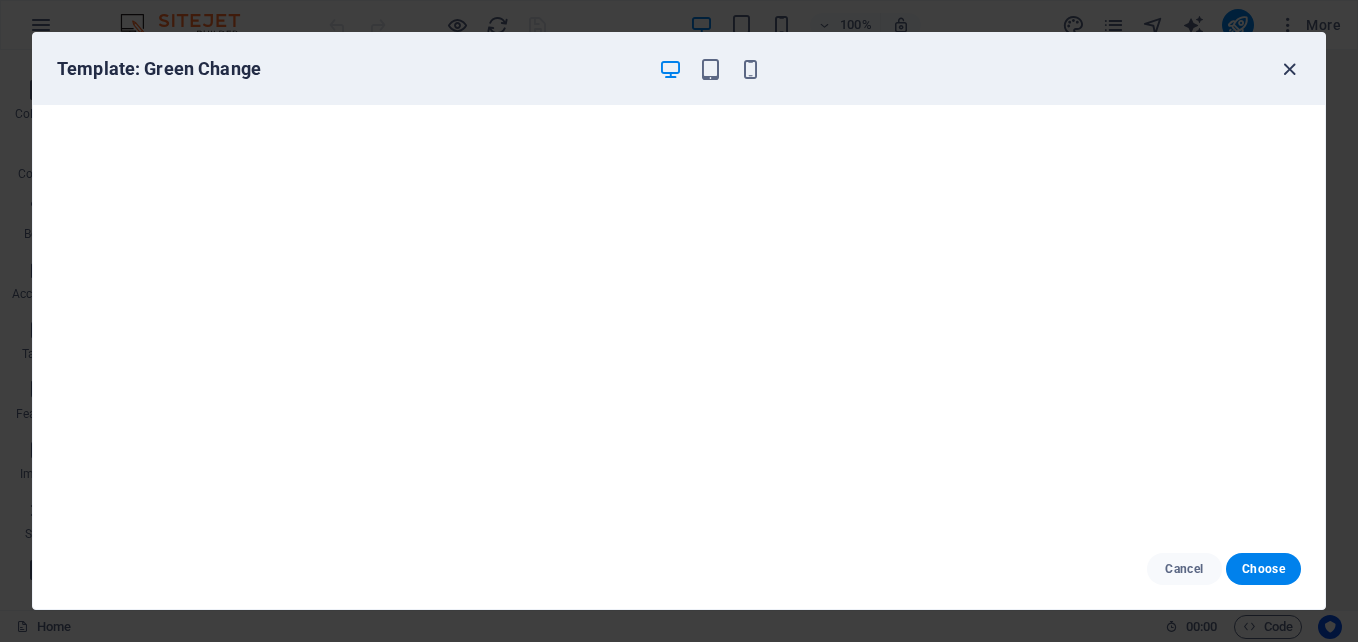 click at bounding box center [1289, 69] 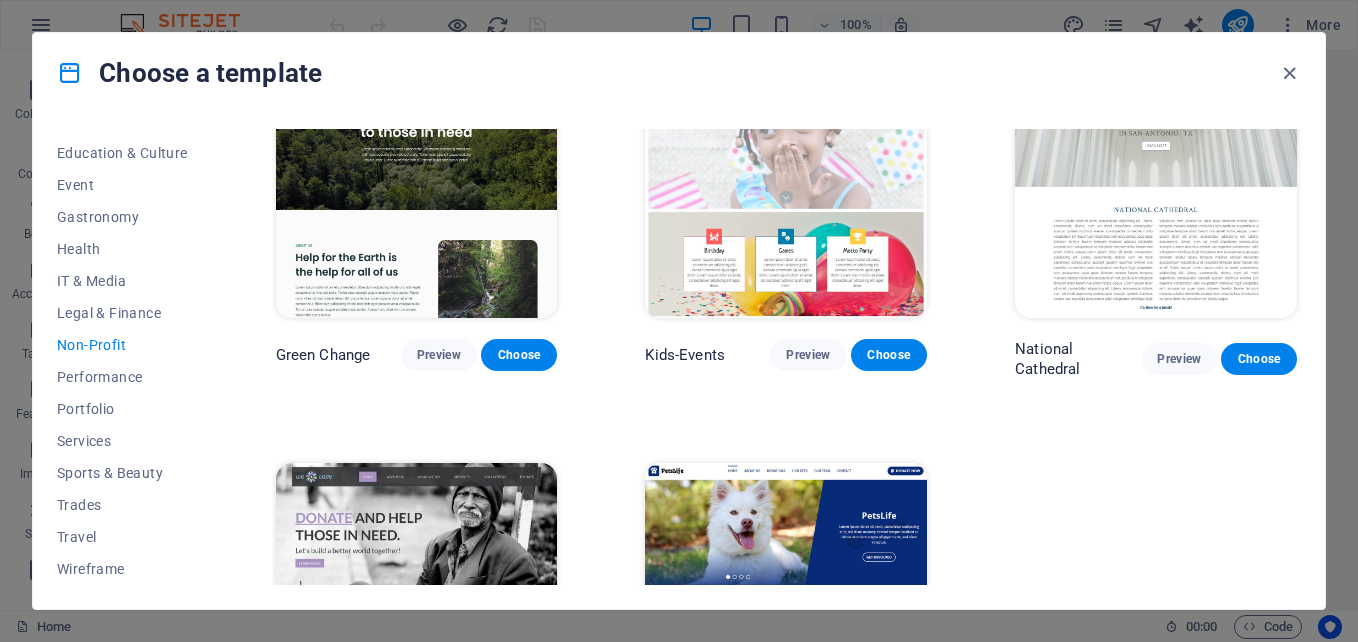 scroll, scrollTop: 0, scrollLeft: 0, axis: both 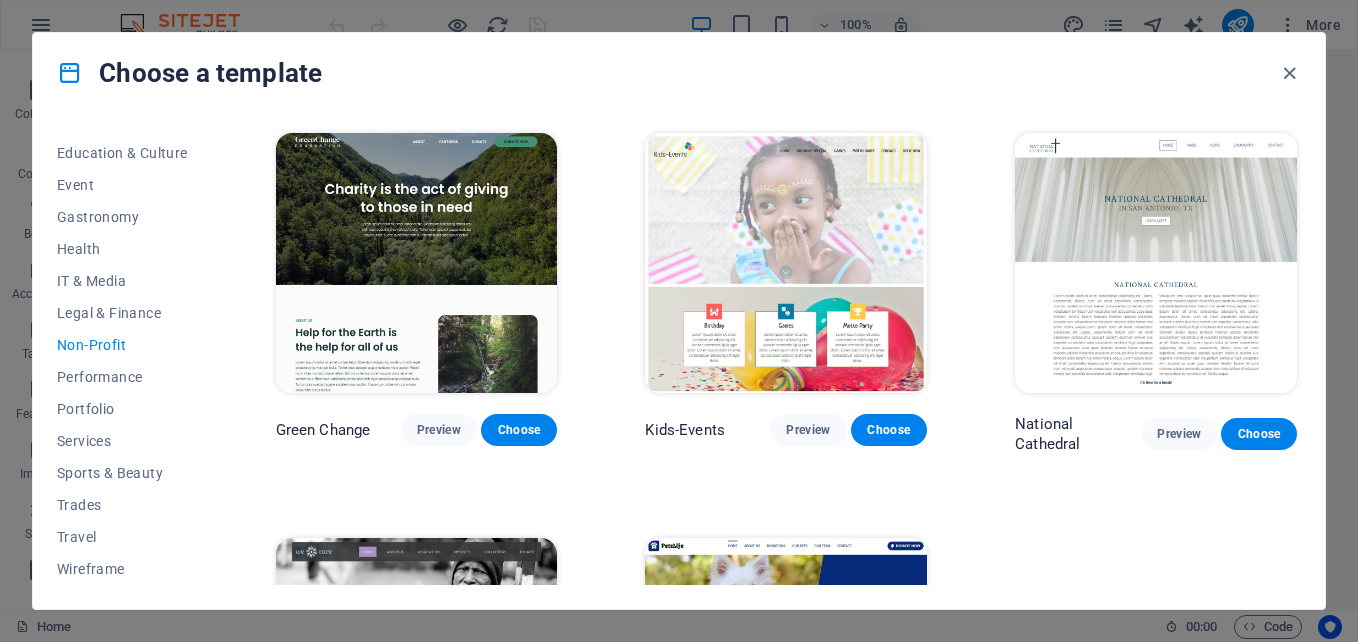 click at bounding box center [786, 263] 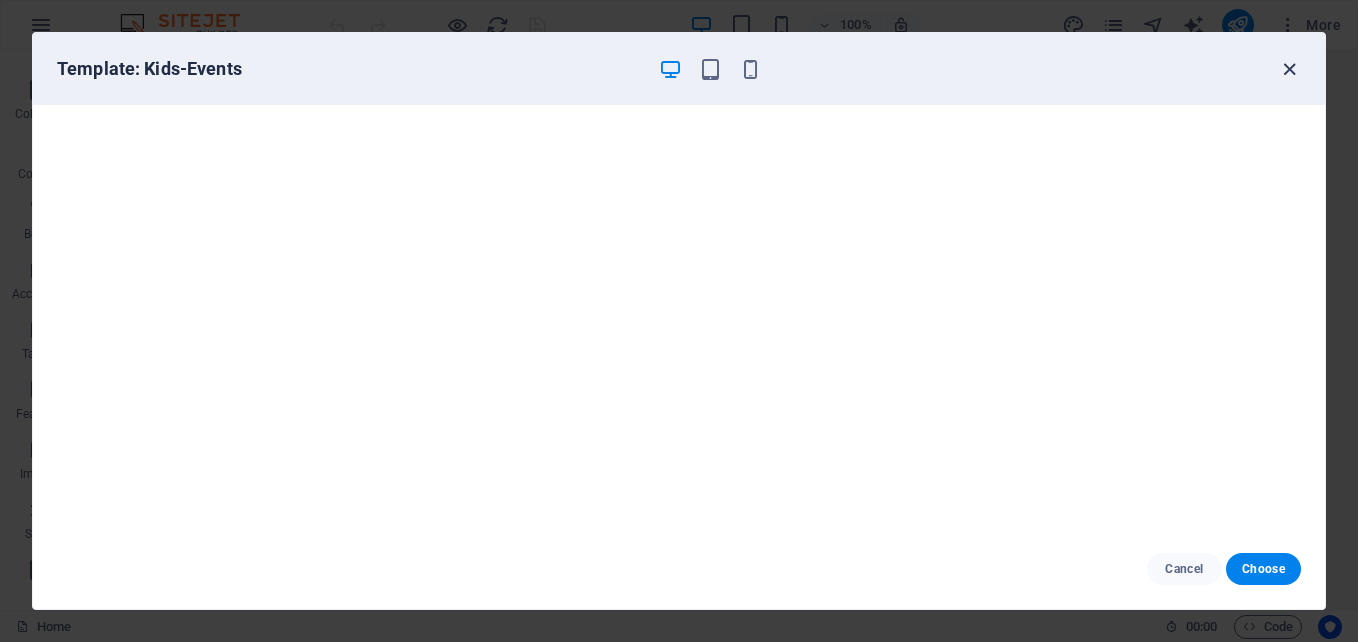click at bounding box center [1289, 69] 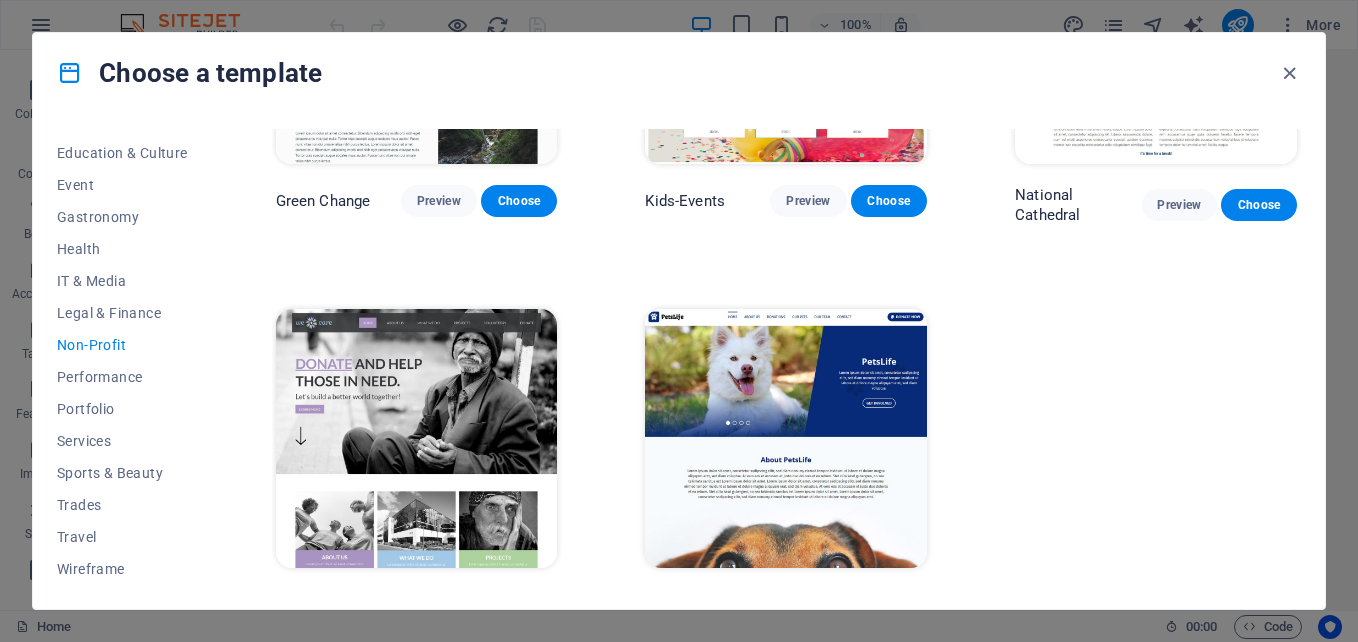 scroll, scrollTop: 261, scrollLeft: 0, axis: vertical 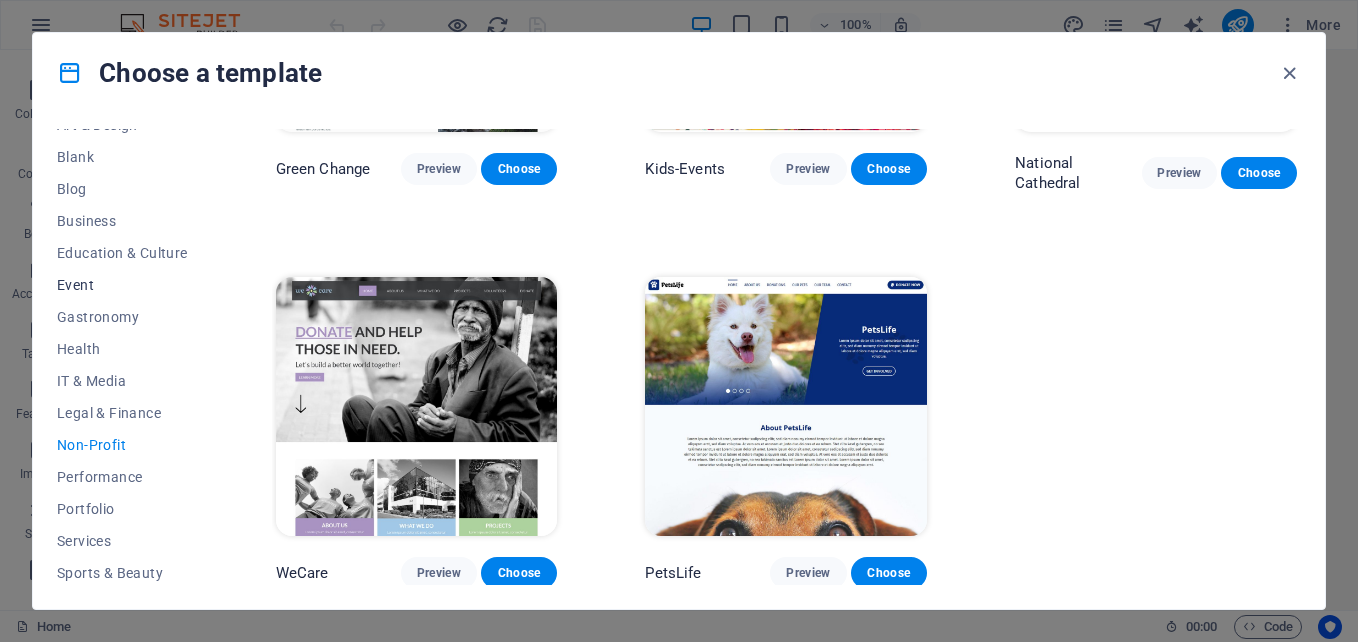 click on "Event" at bounding box center (122, 285) 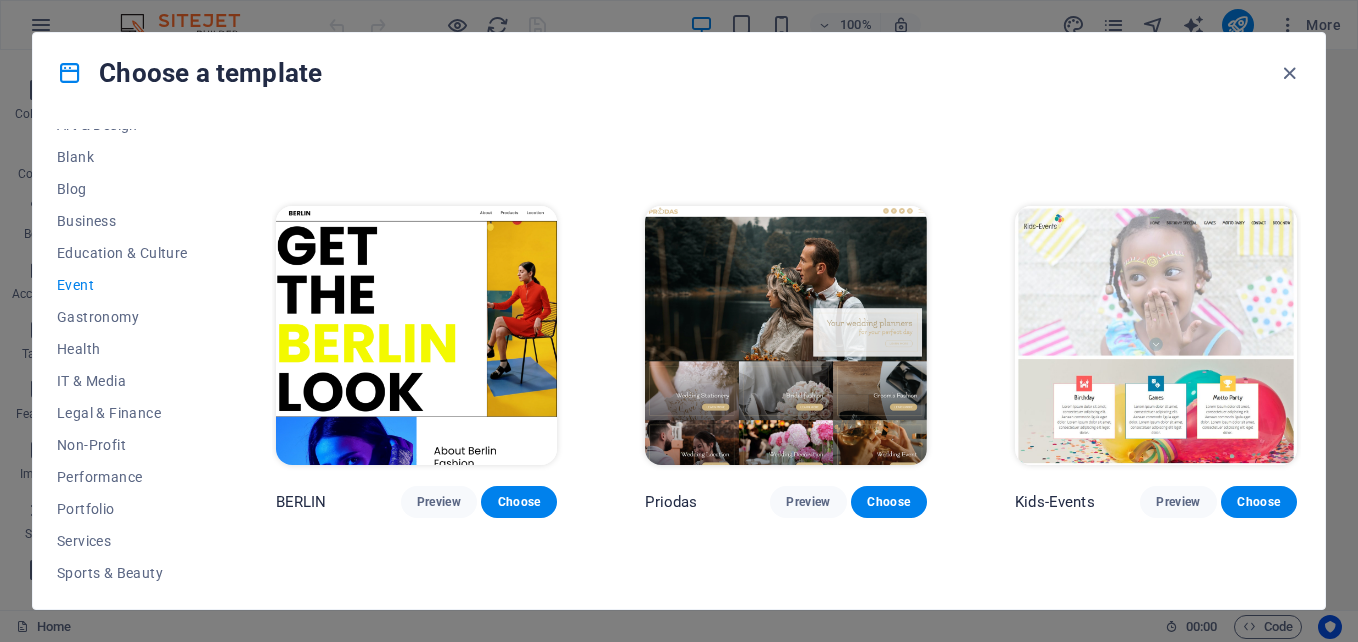 scroll, scrollTop: 347, scrollLeft: 0, axis: vertical 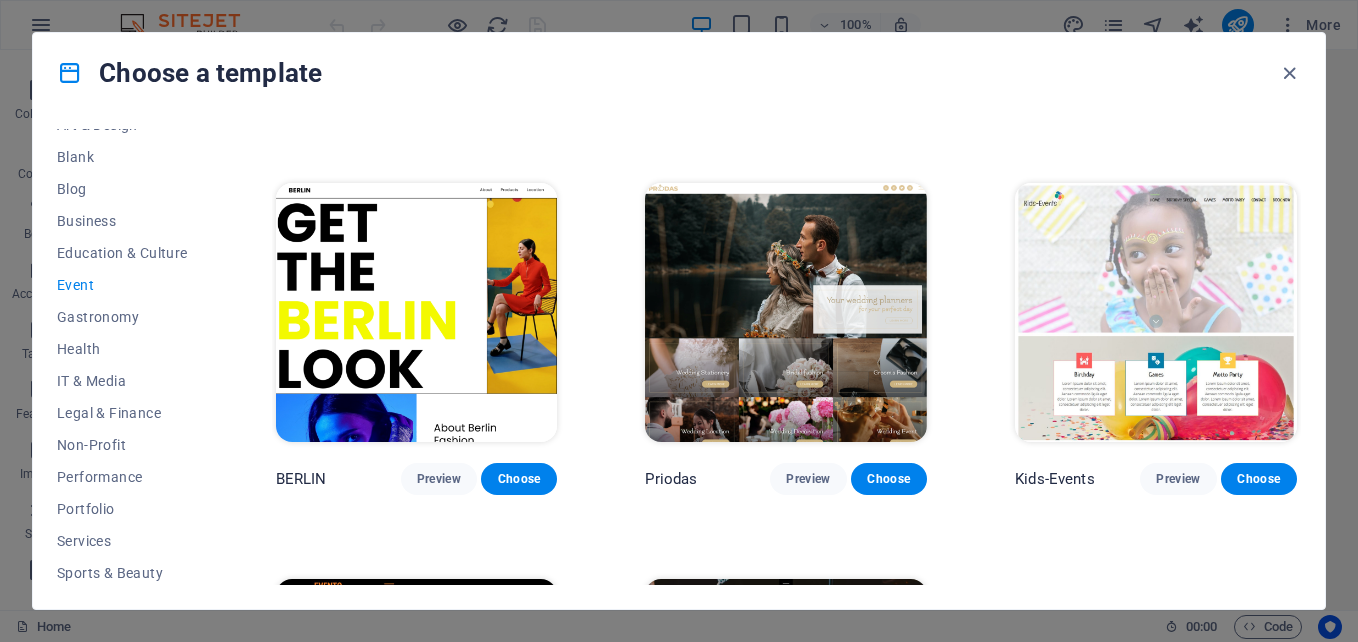 click at bounding box center [786, 313] 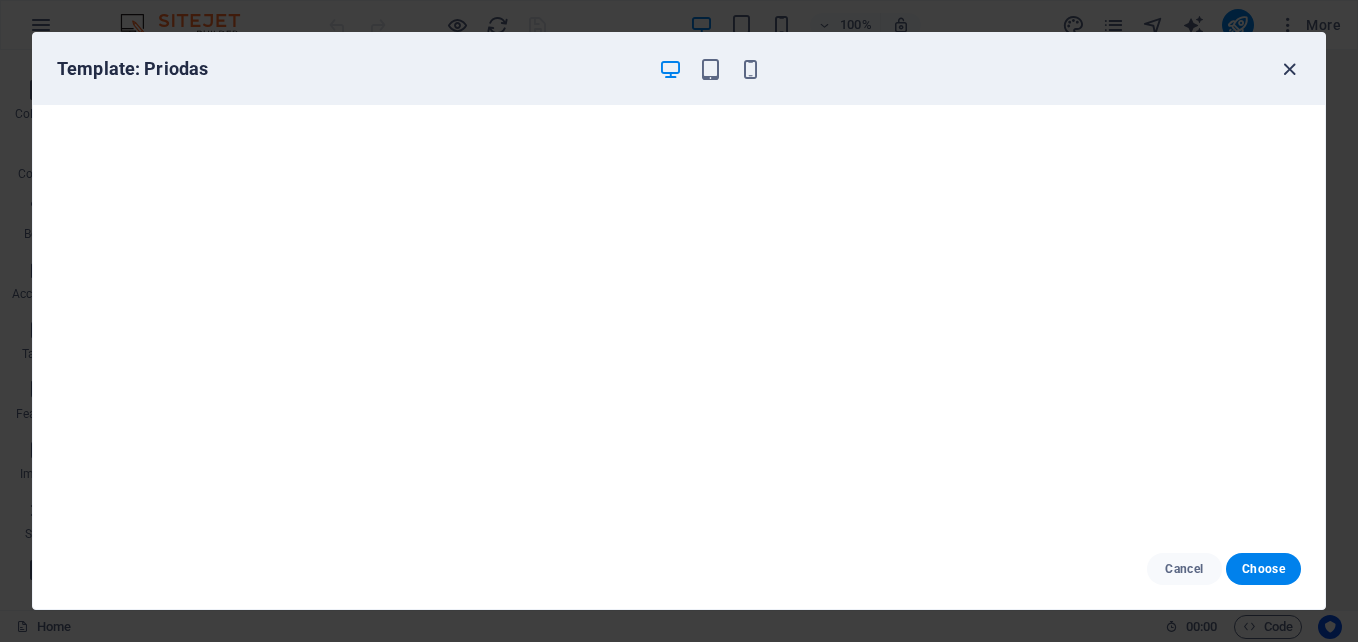 click at bounding box center (1289, 69) 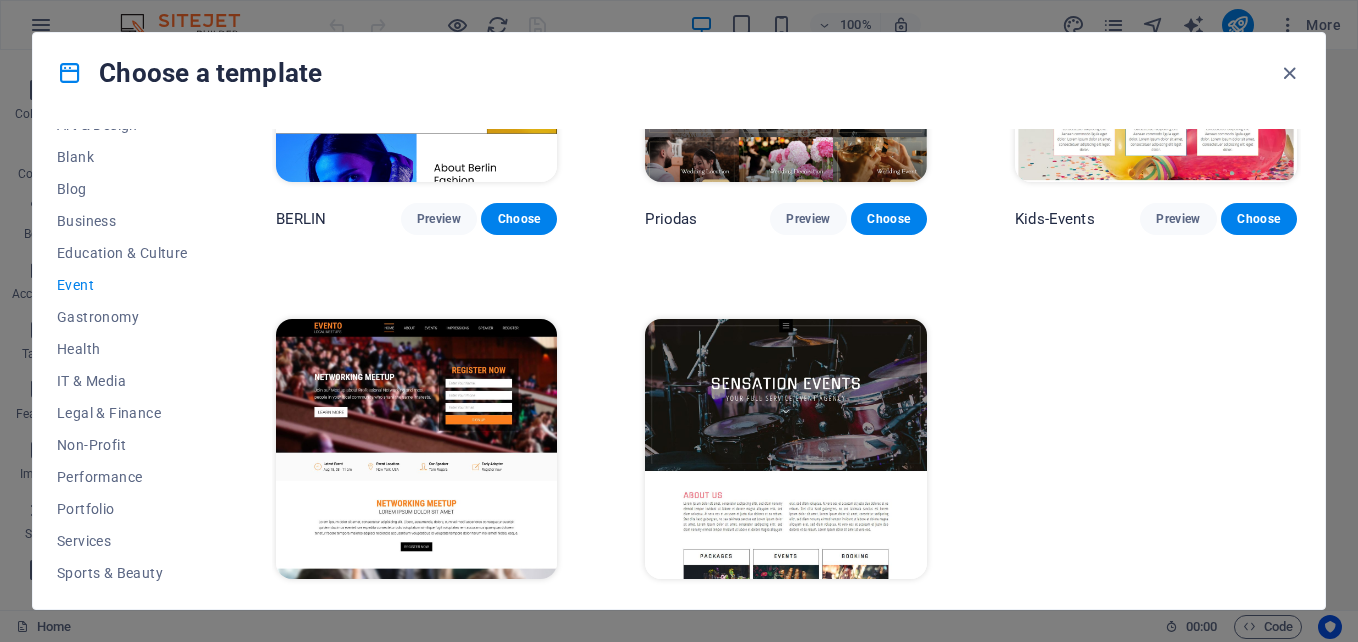 scroll, scrollTop: 647, scrollLeft: 0, axis: vertical 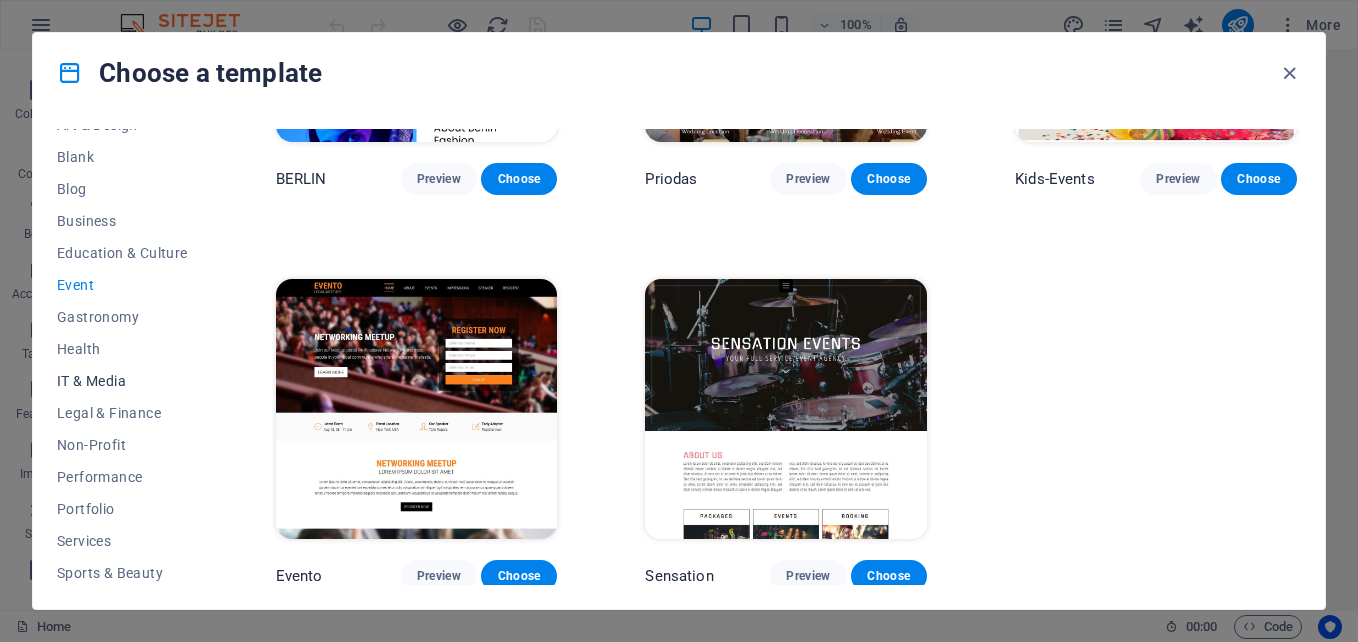 click on "IT & Media" at bounding box center (122, 381) 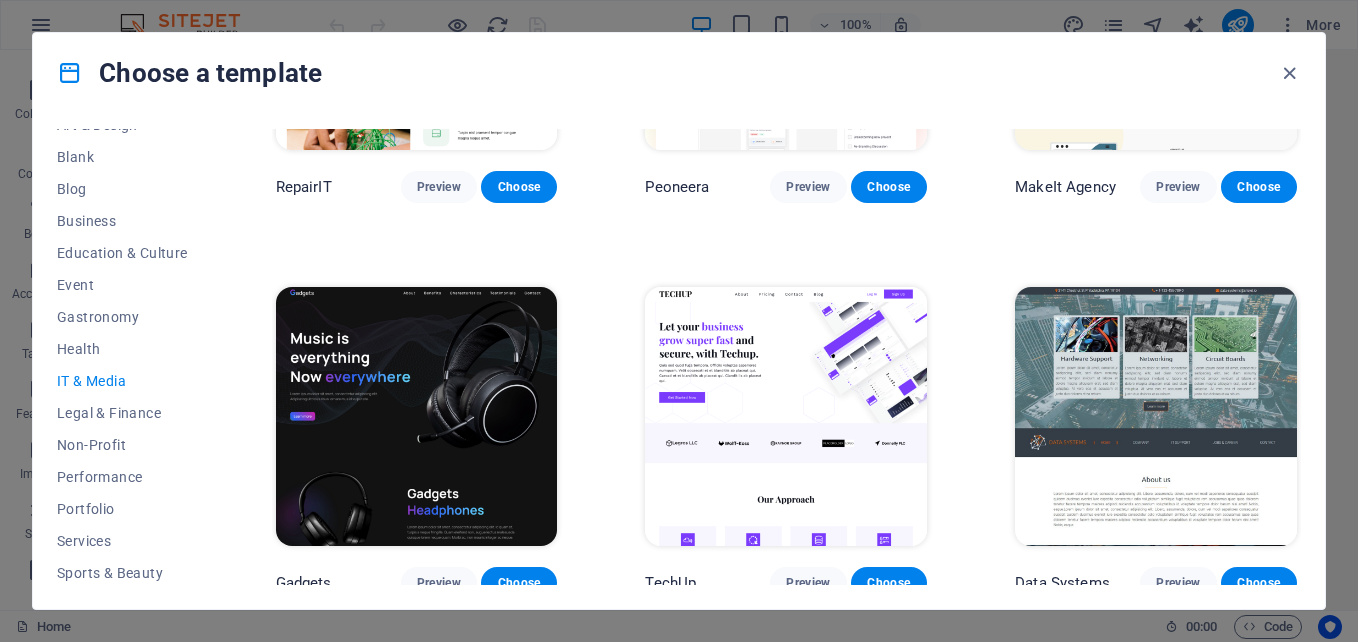 scroll, scrollTop: 242, scrollLeft: 0, axis: vertical 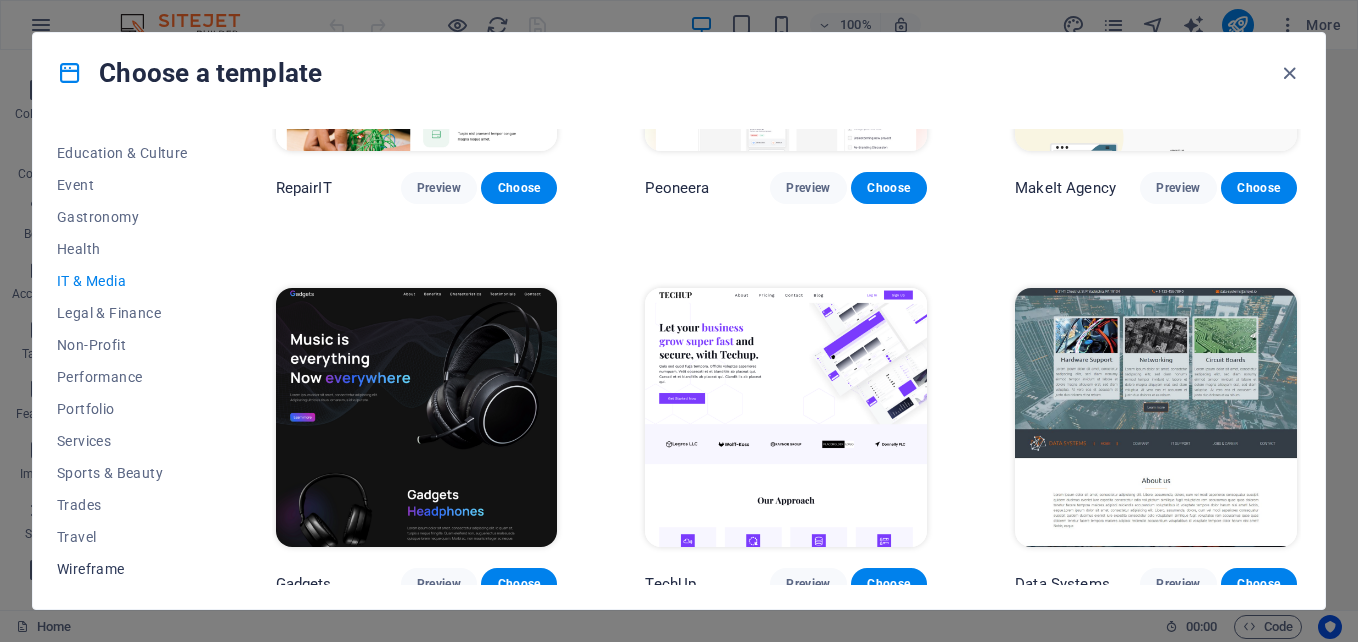 click on "Wireframe" at bounding box center [122, 569] 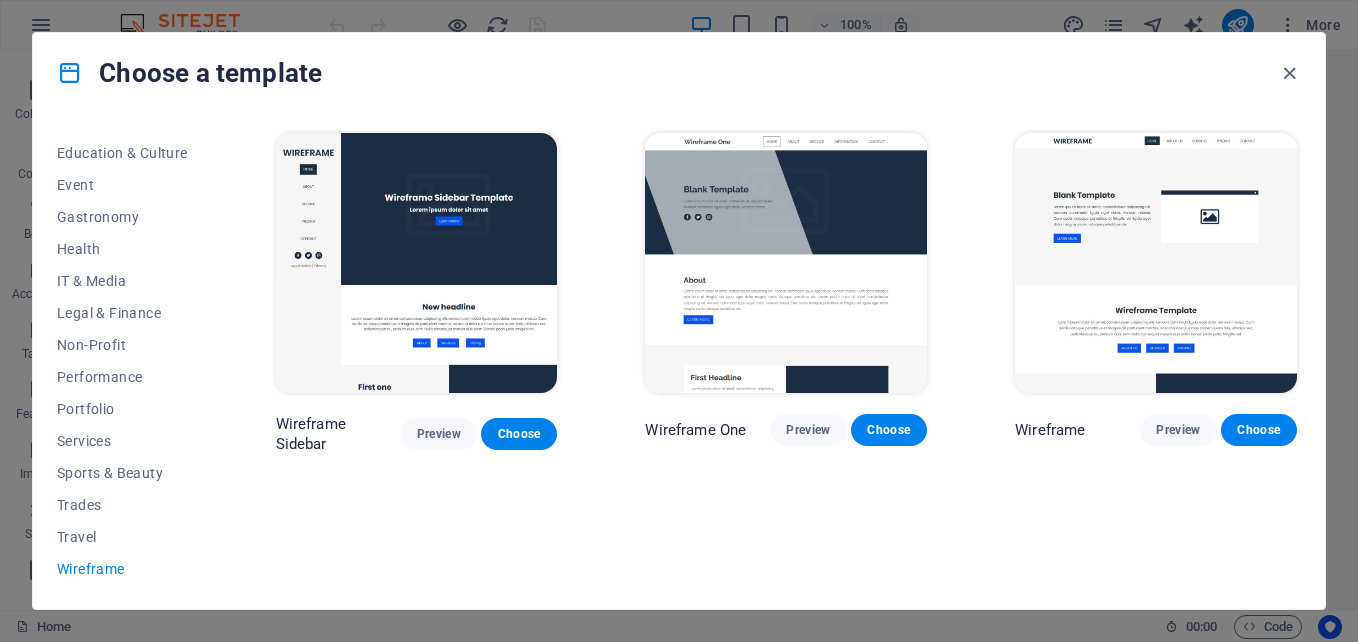 scroll, scrollTop: 0, scrollLeft: 0, axis: both 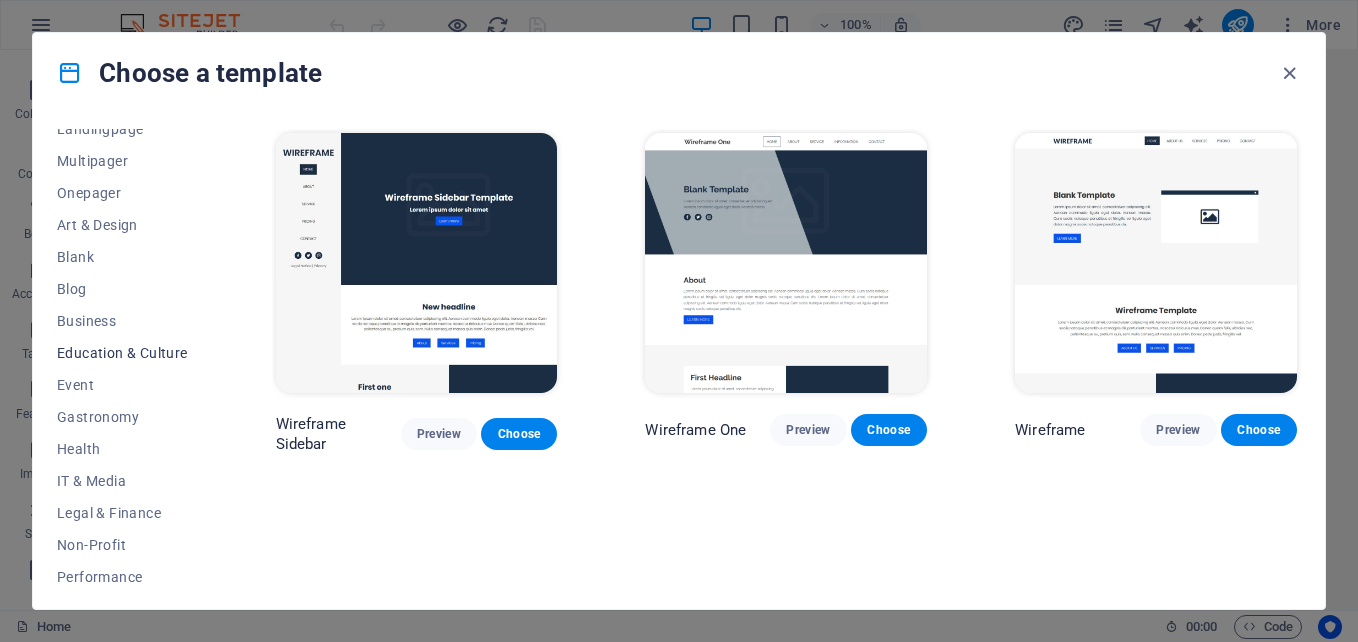 click on "Education & Culture" at bounding box center (122, 353) 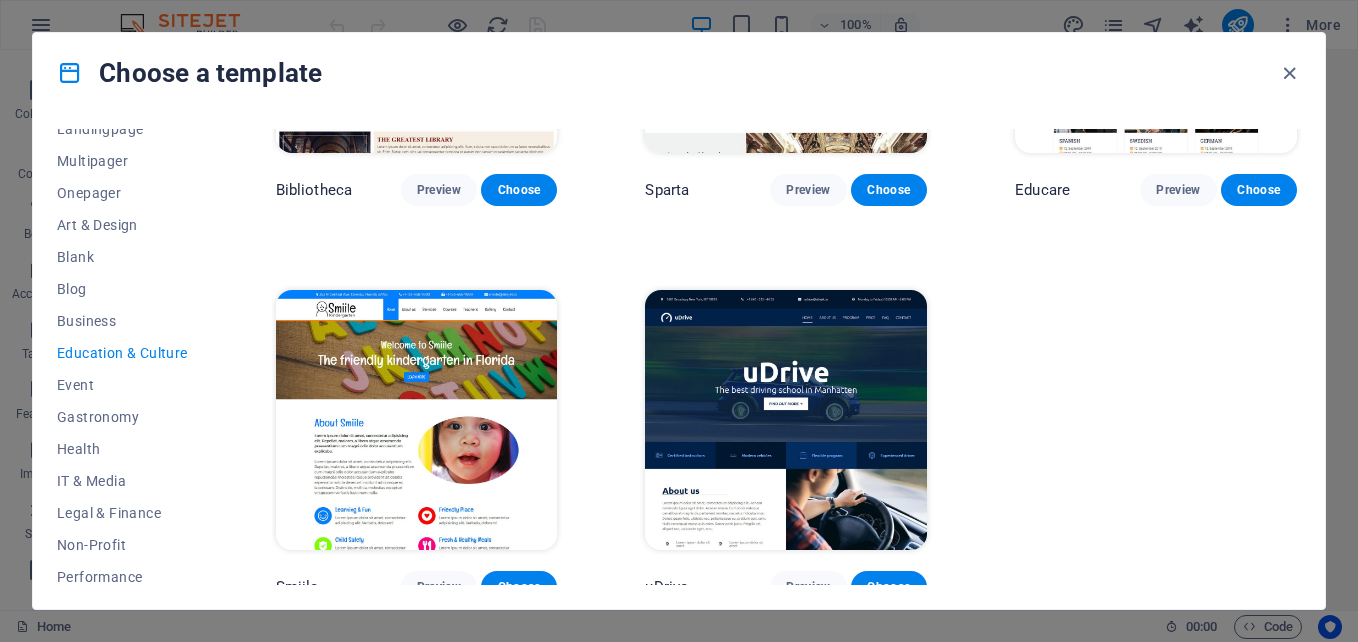 scroll, scrollTop: 647, scrollLeft: 0, axis: vertical 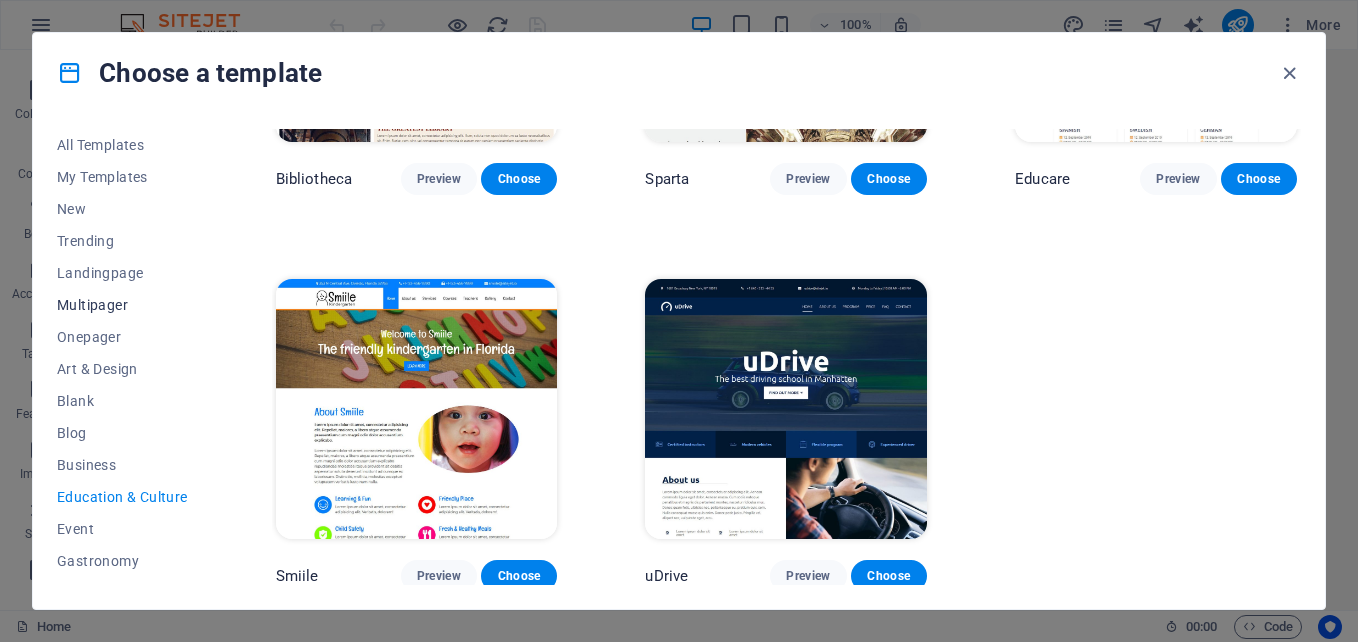 click on "Multipager" at bounding box center (122, 305) 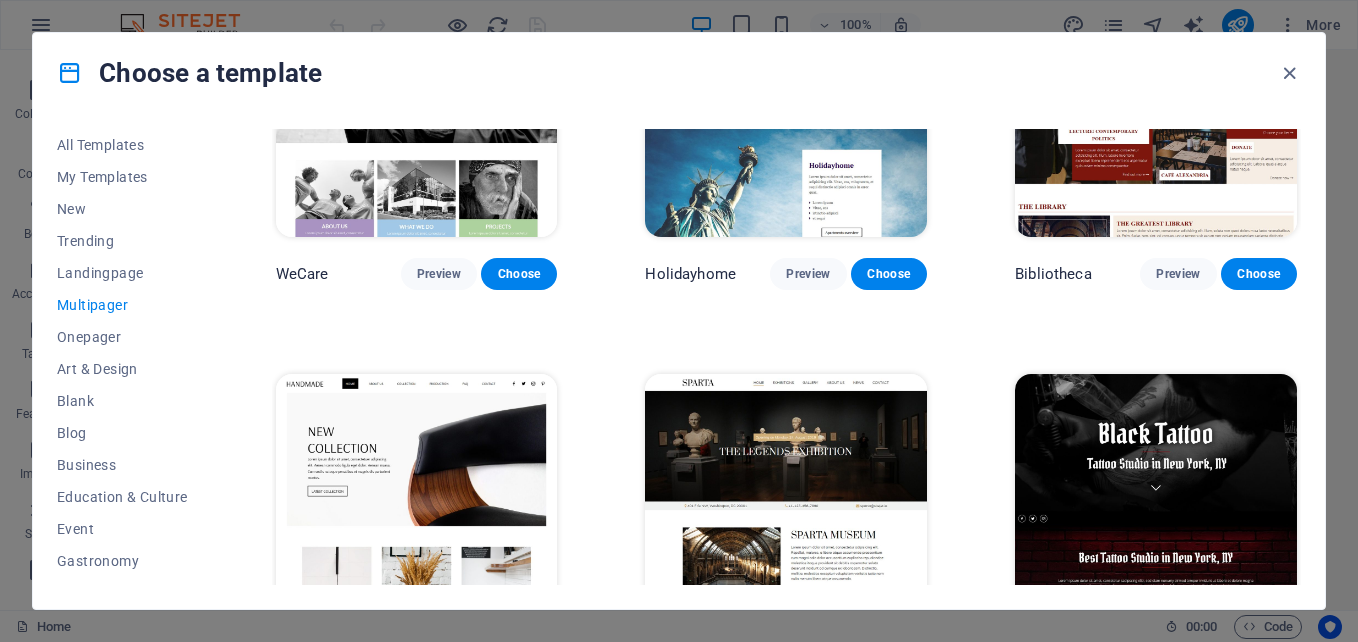scroll, scrollTop: 5809, scrollLeft: 0, axis: vertical 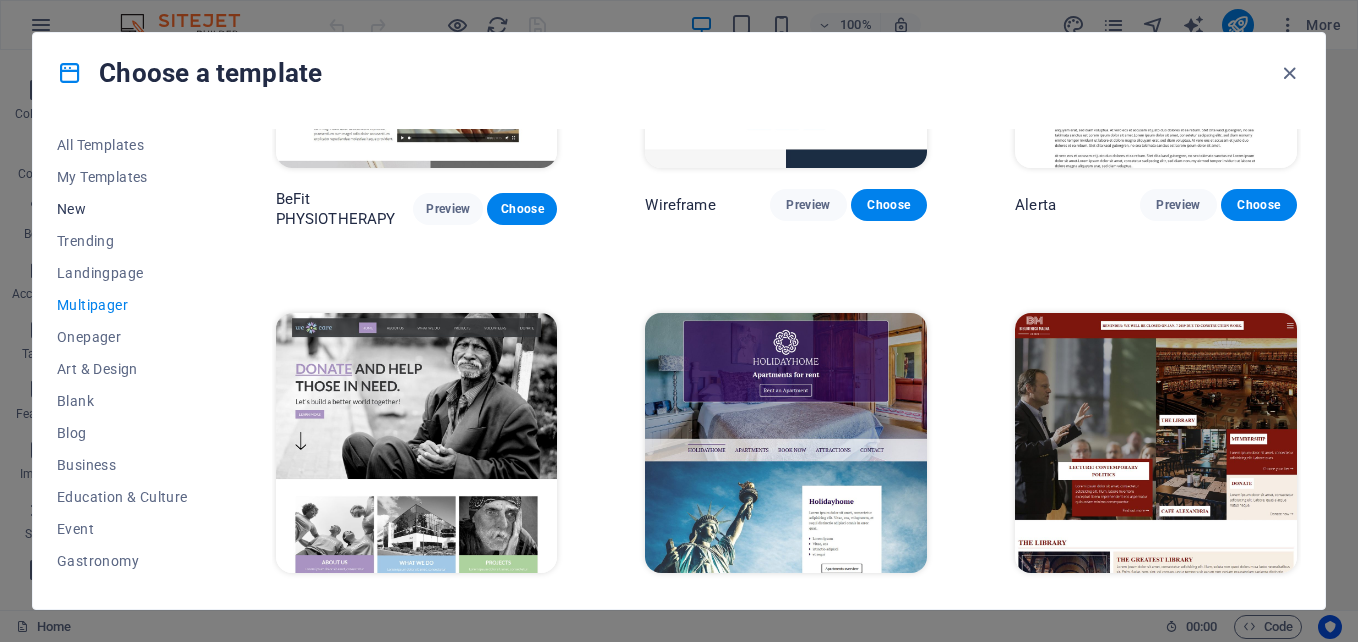 click on "New" at bounding box center (122, 209) 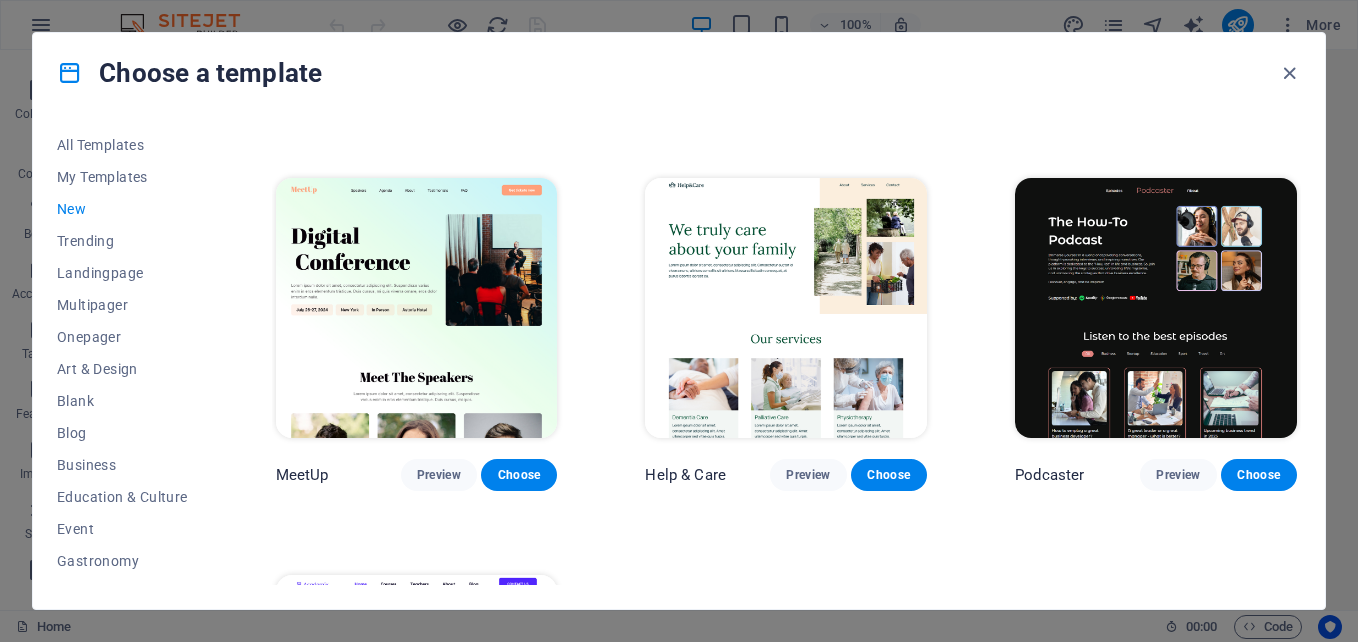 scroll, scrollTop: 1136, scrollLeft: 0, axis: vertical 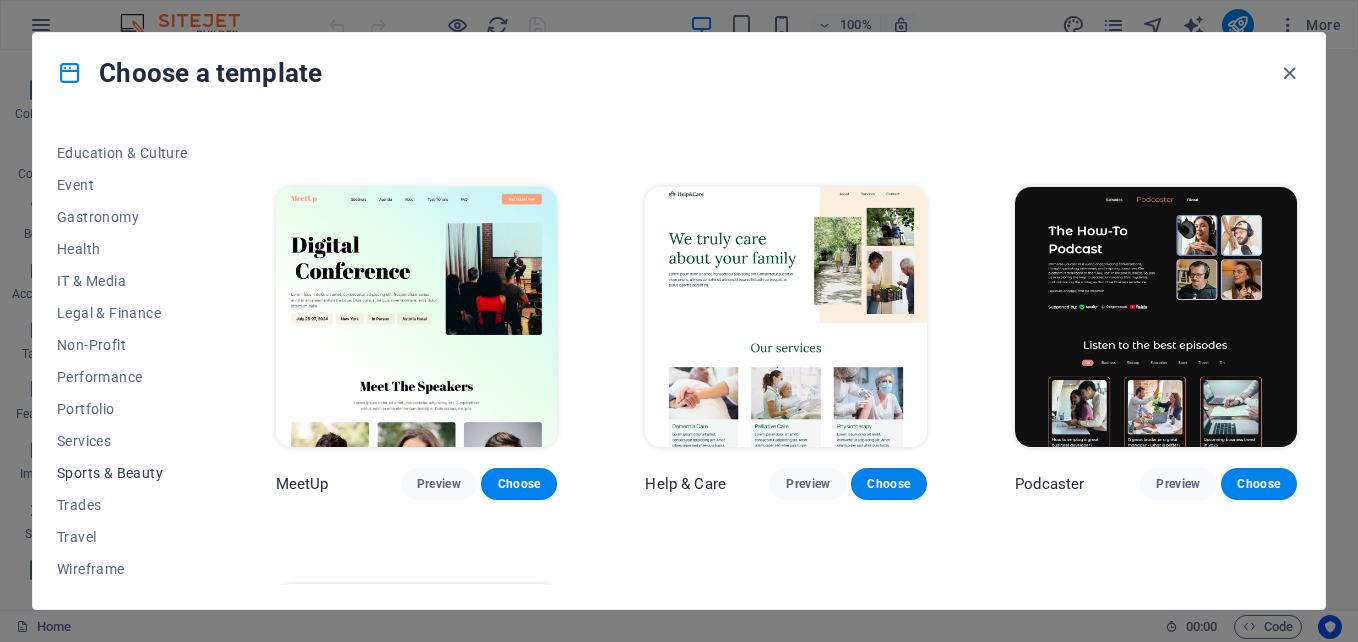 click on "Sports & Beauty" at bounding box center (122, 473) 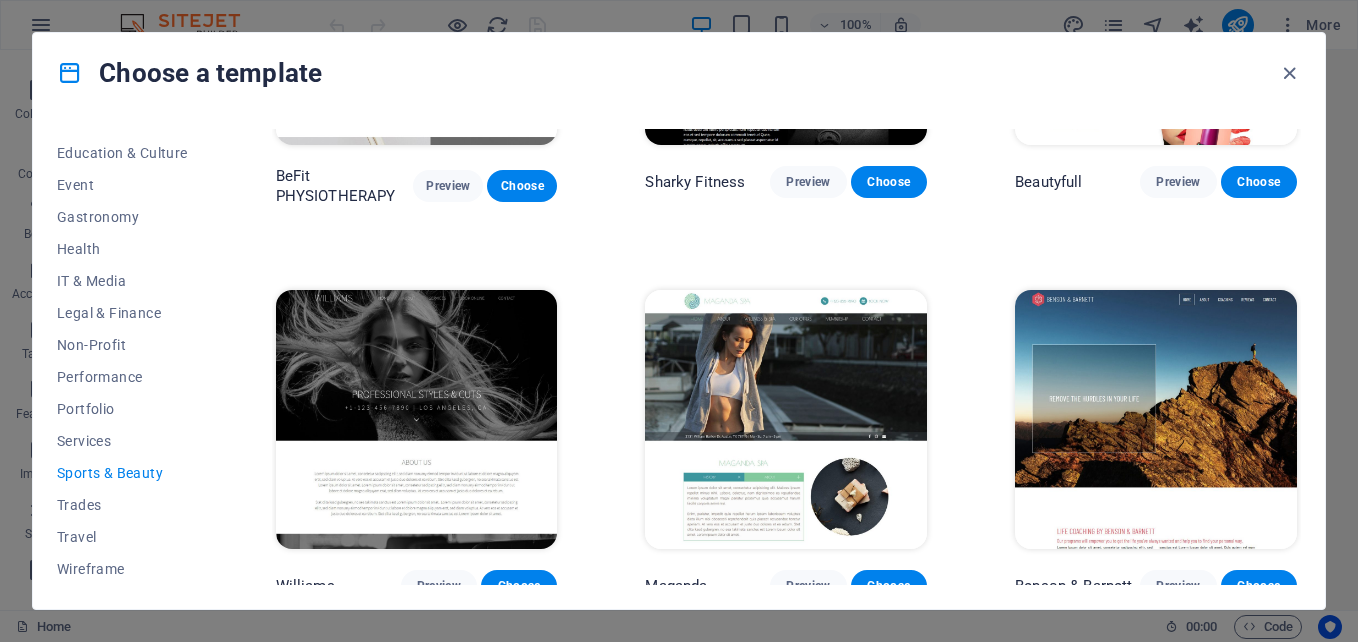 scroll, scrollTop: 1452, scrollLeft: 0, axis: vertical 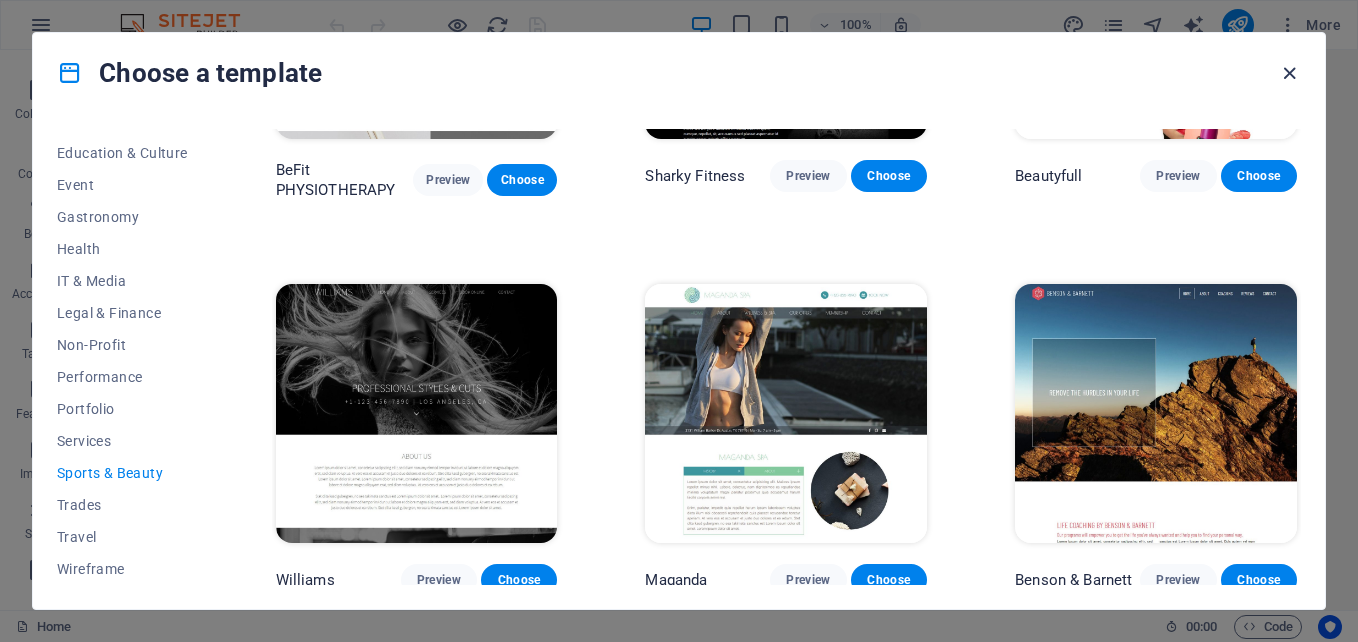 click at bounding box center (1289, 73) 